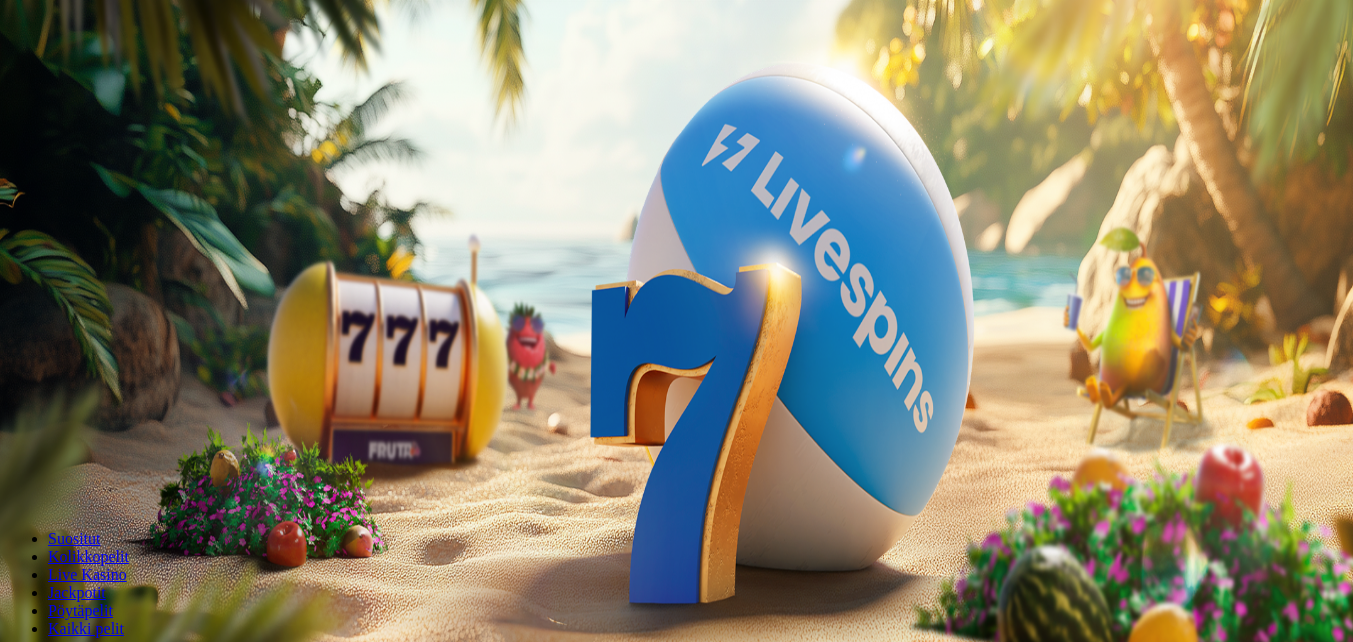 scroll, scrollTop: 0, scrollLeft: 0, axis: both 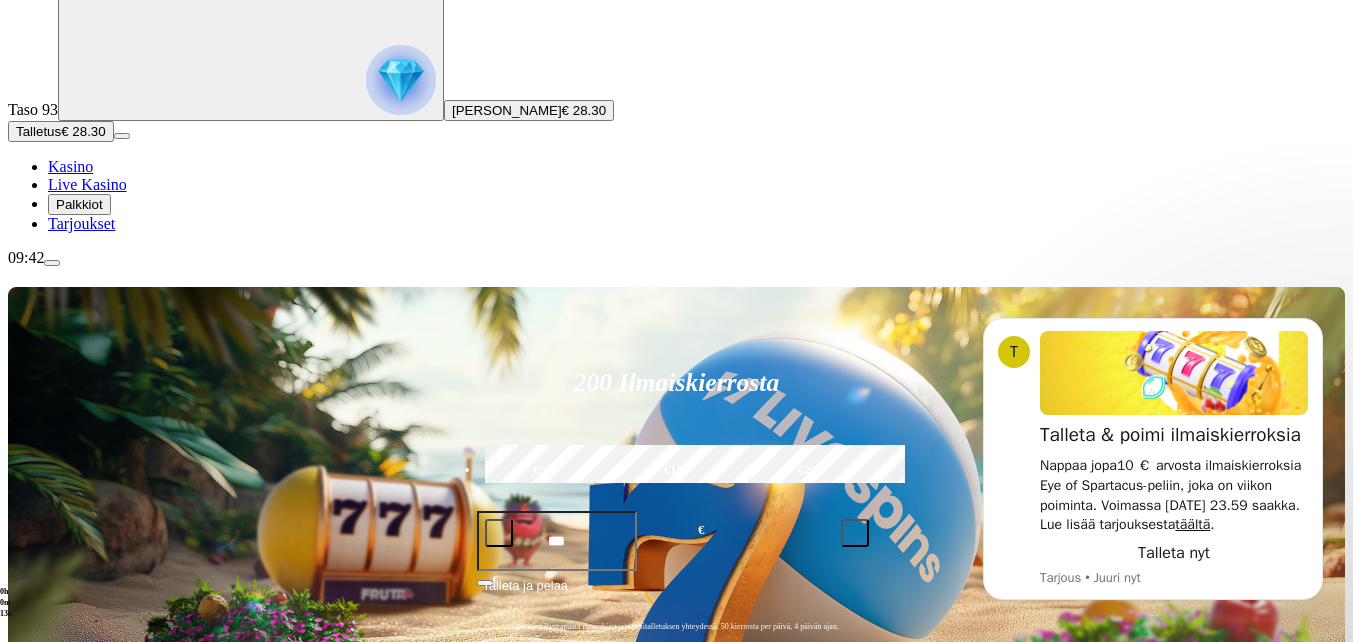 click on "Suositut" at bounding box center (95, 786) 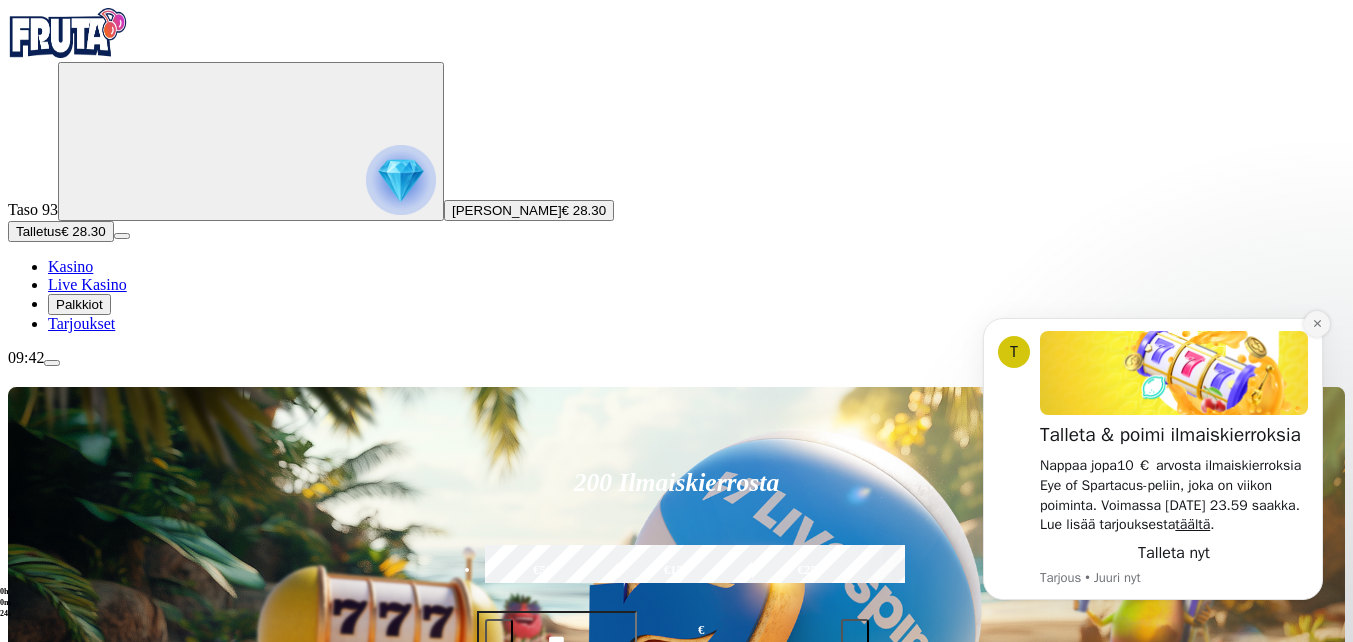 click at bounding box center (1317, 324) 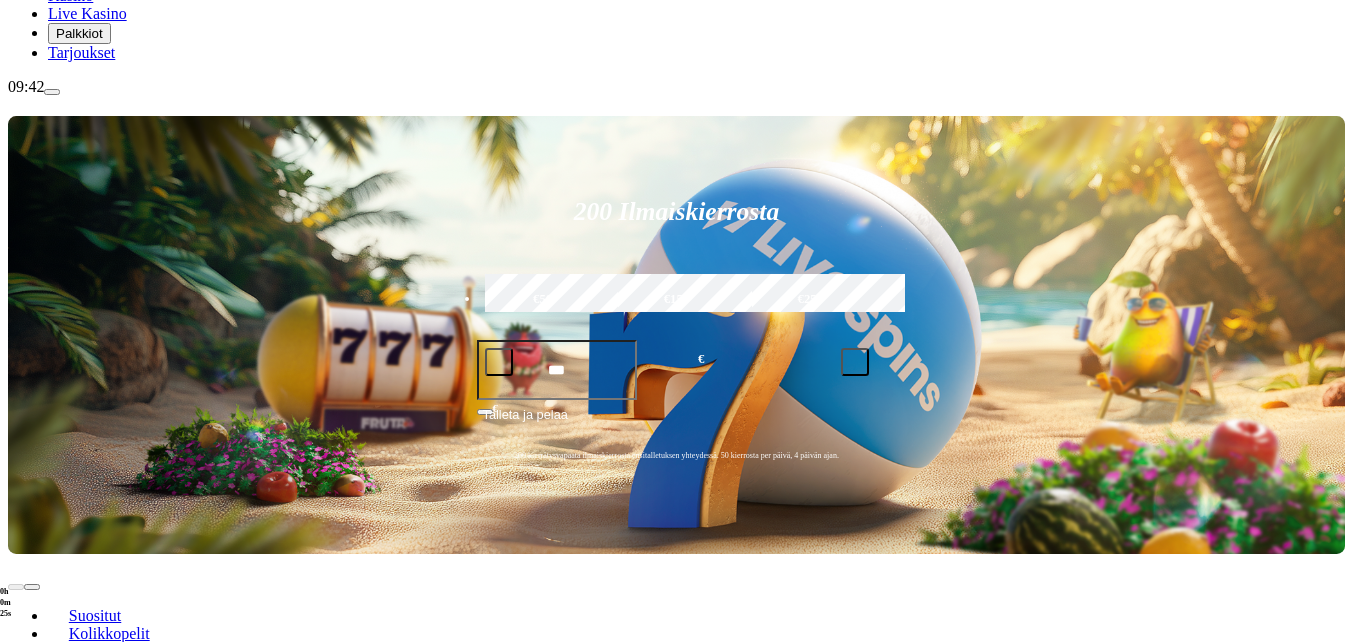 scroll, scrollTop: 300, scrollLeft: 0, axis: vertical 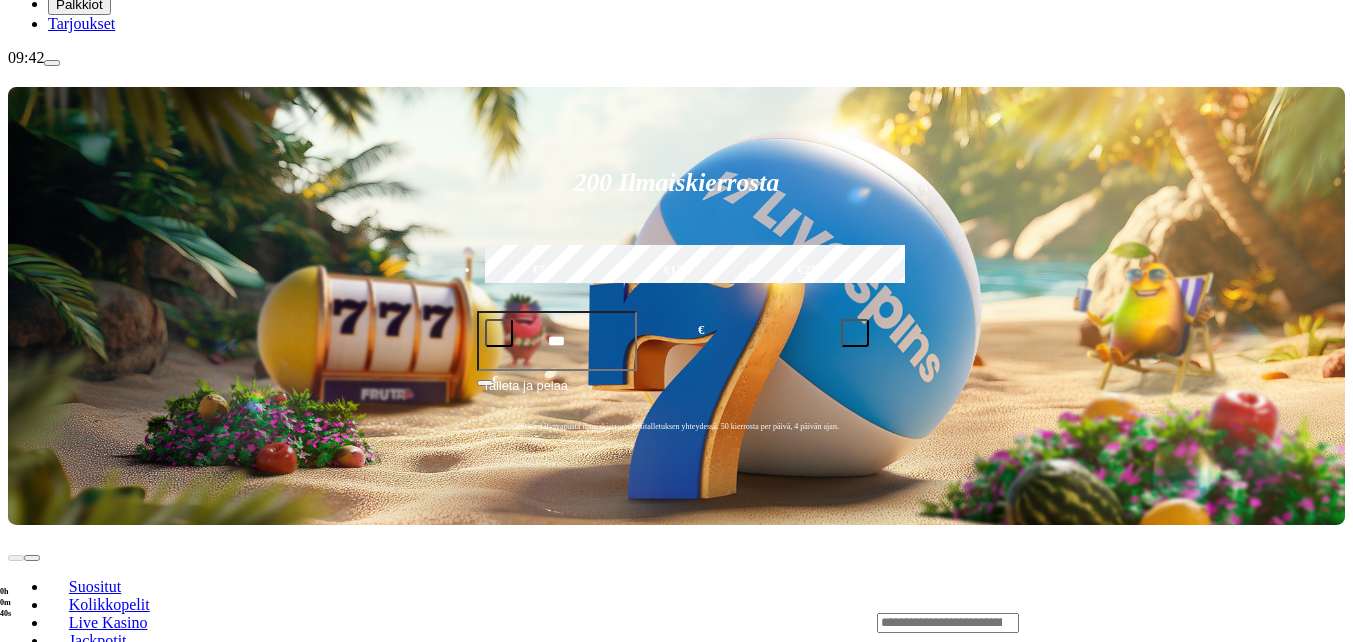 click on "Pelaa nyt" at bounding box center [77, 2380] 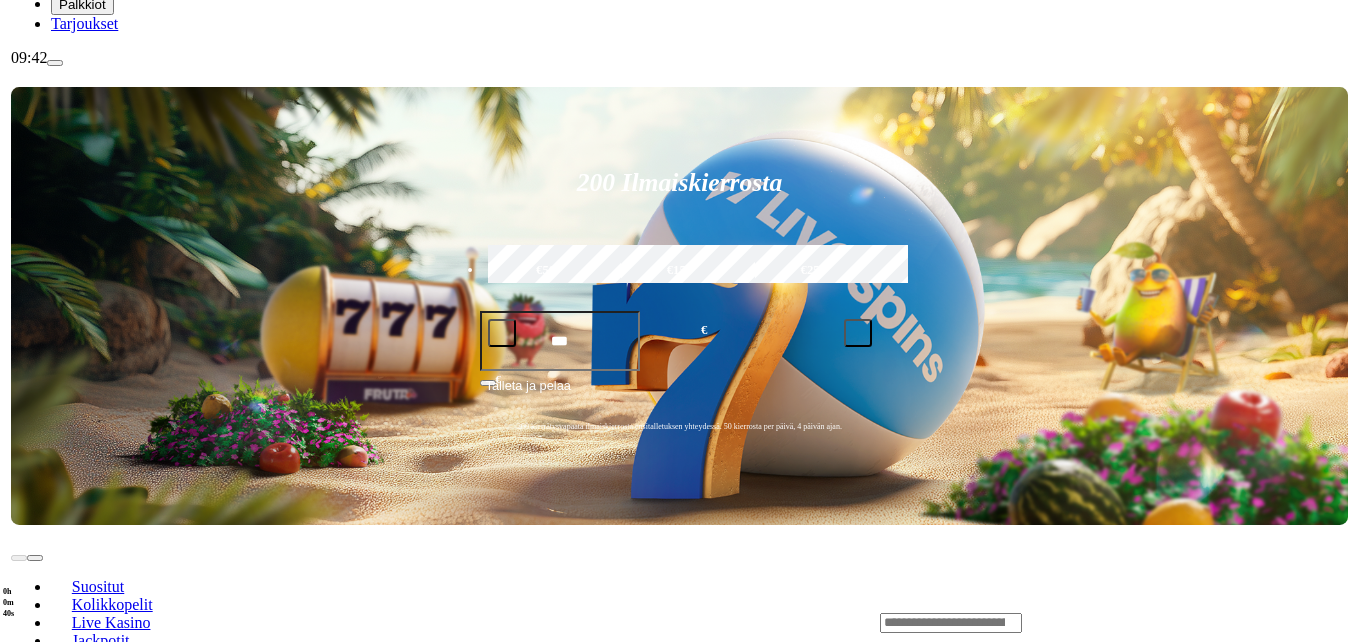 scroll, scrollTop: 0, scrollLeft: 0, axis: both 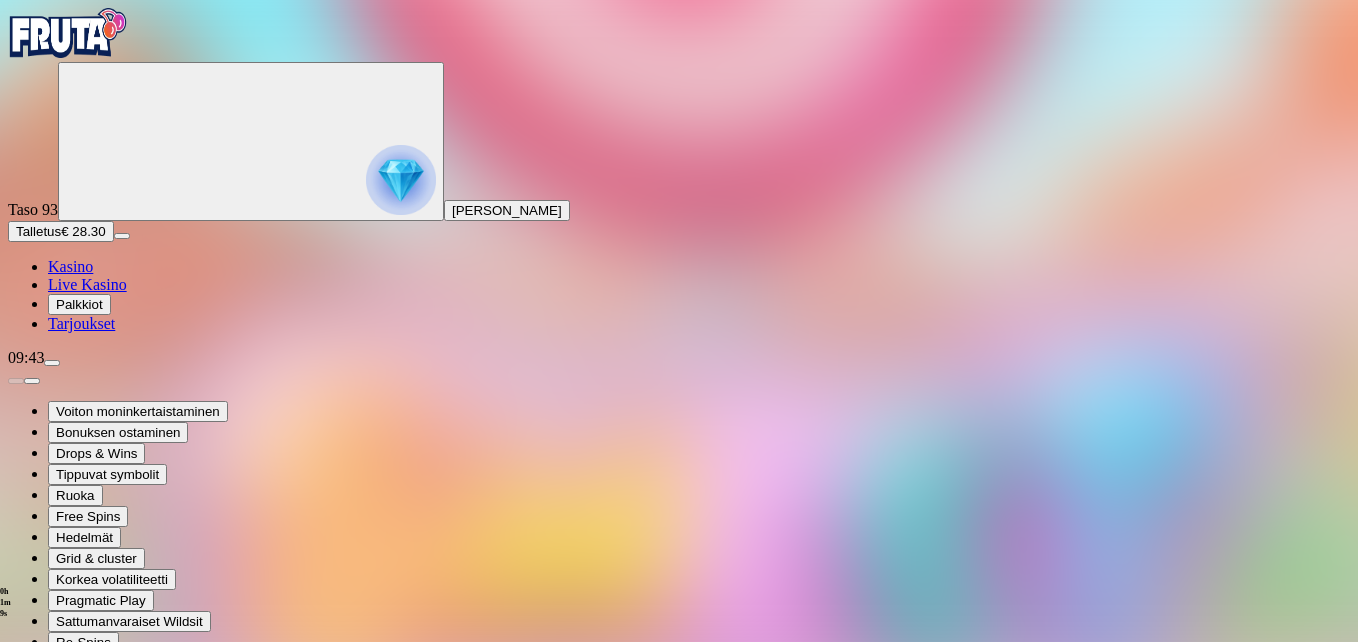 click at bounding box center [48, 1473] 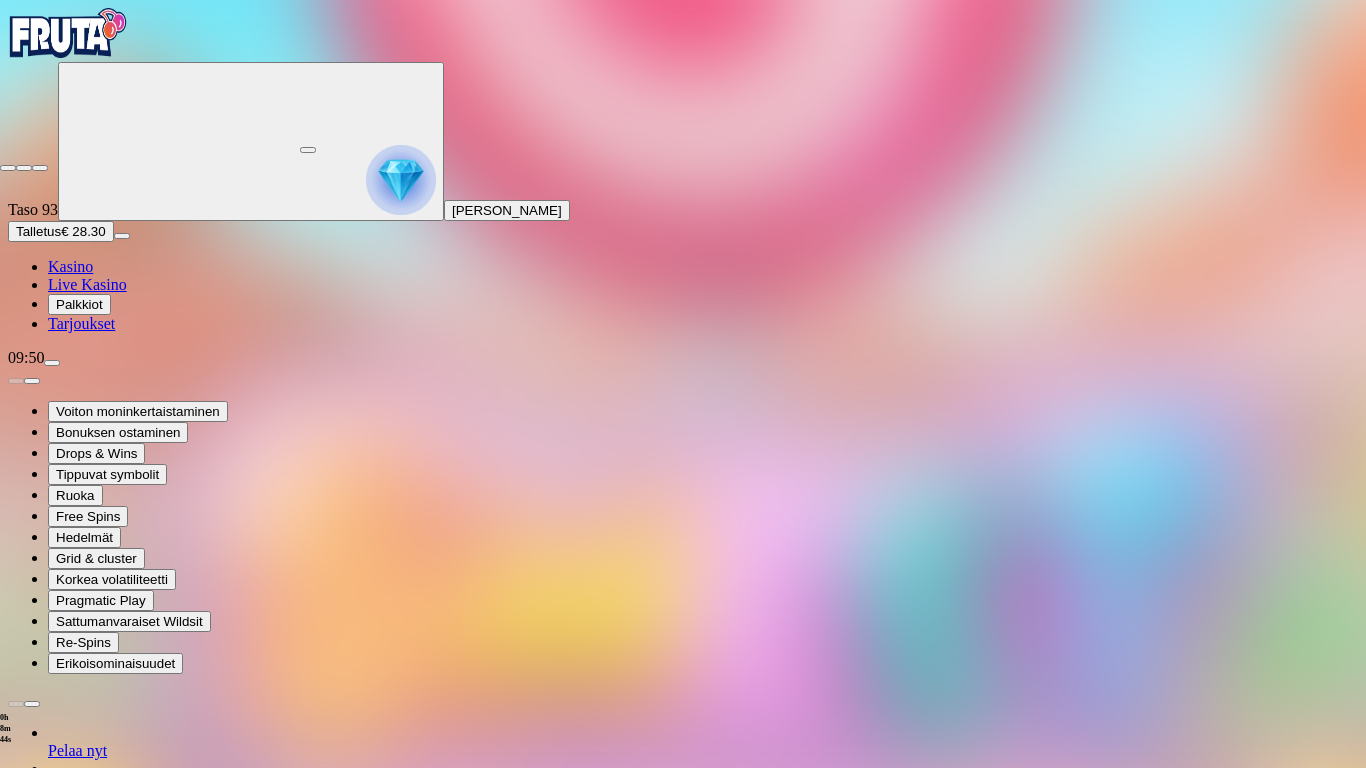 click at bounding box center [8, 168] 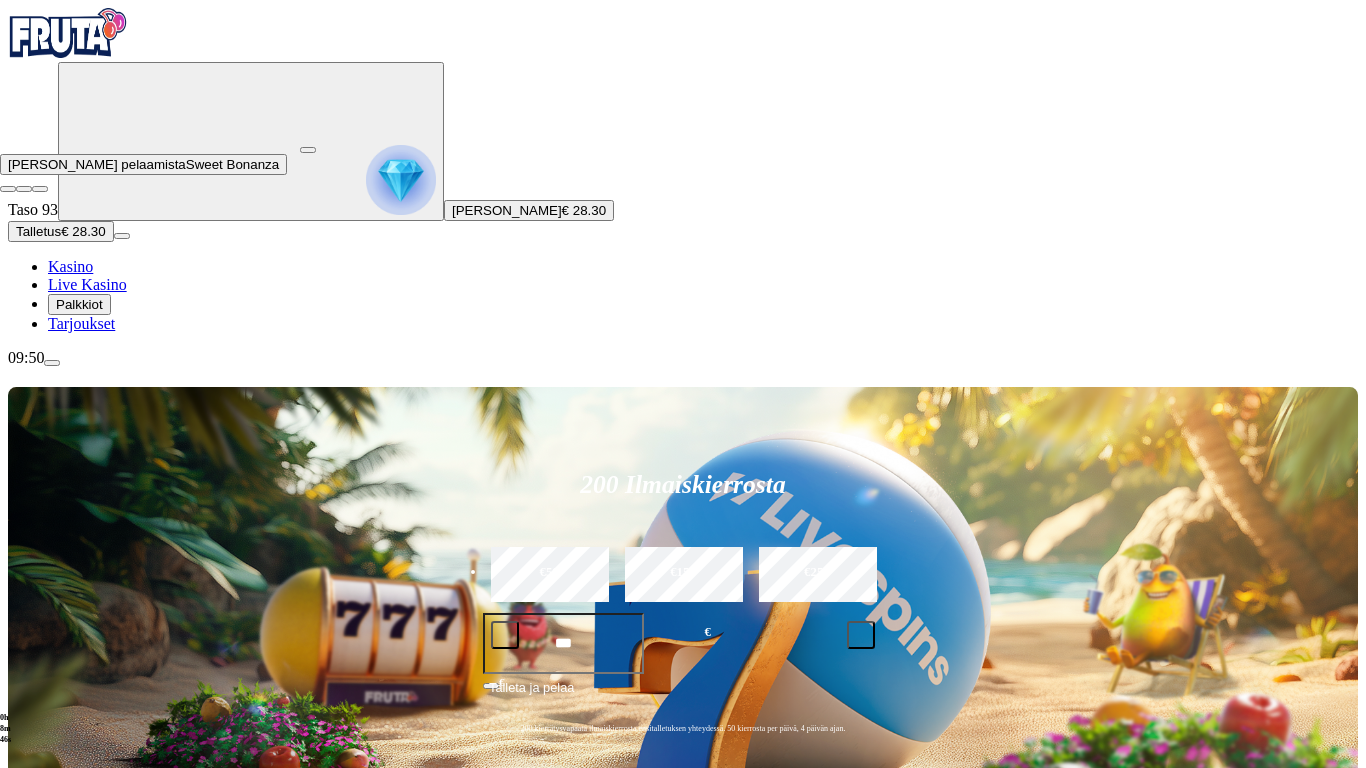 click at bounding box center [308, 150] 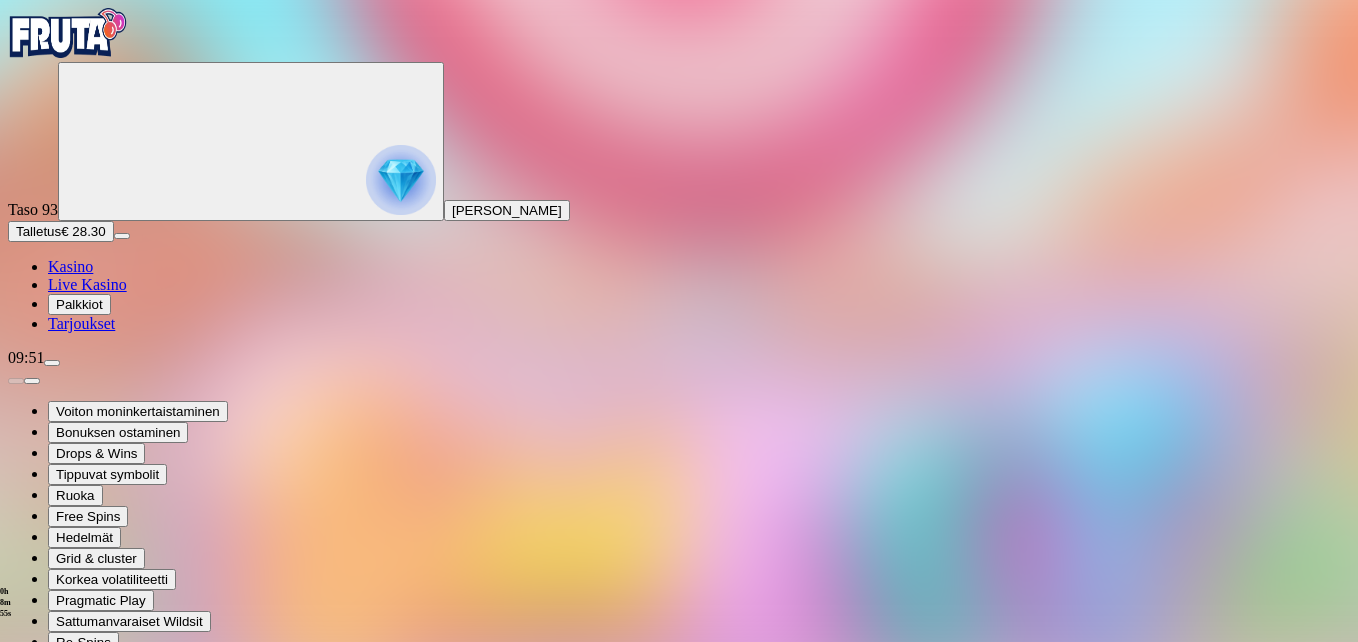 click at bounding box center [16, 883] 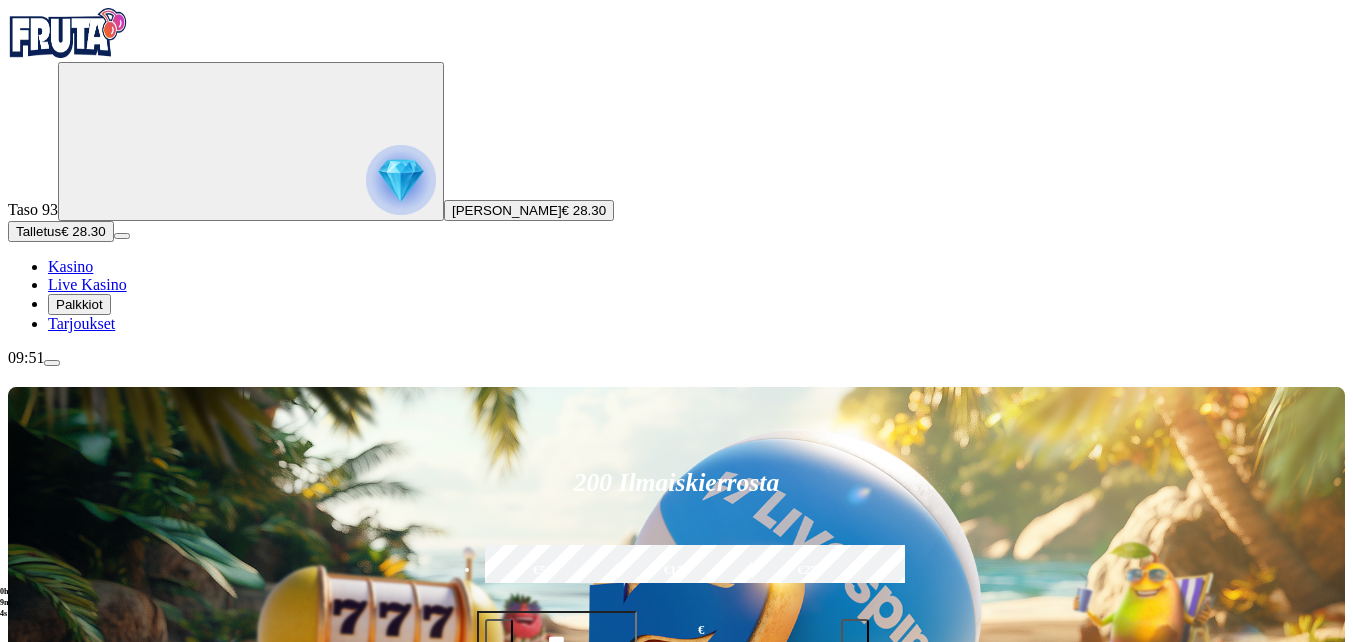 click at bounding box center [52, 363] 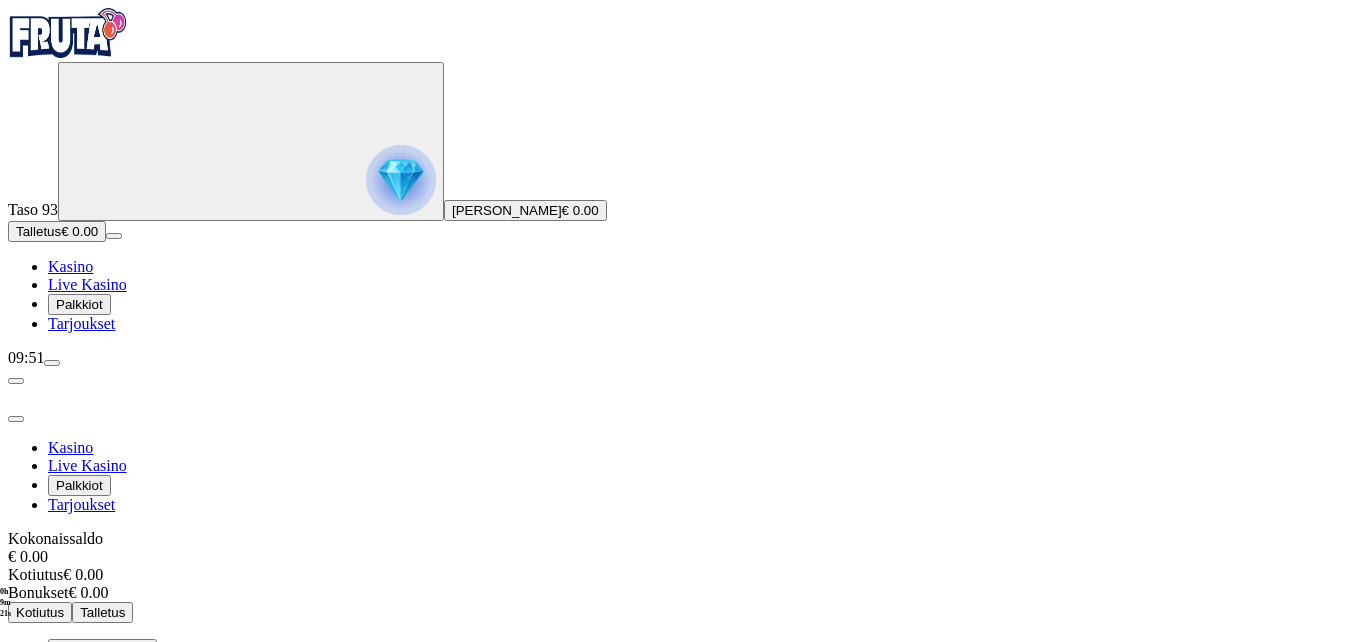 scroll, scrollTop: 70, scrollLeft: 0, axis: vertical 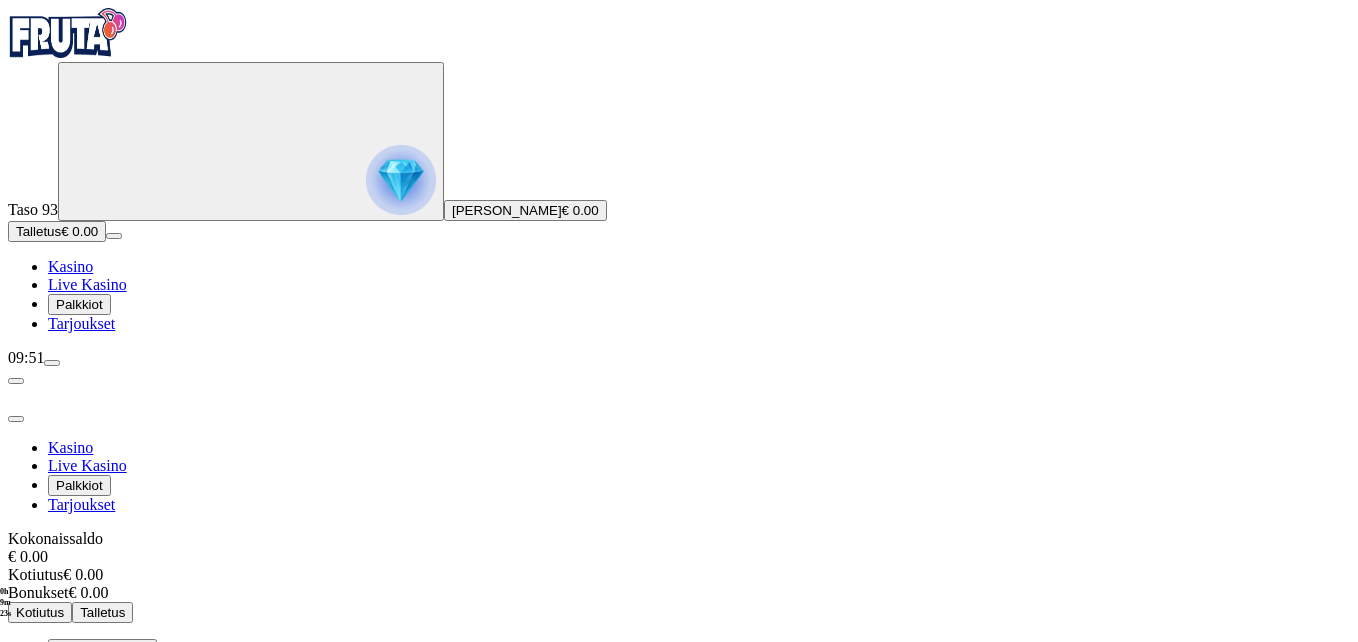 click on "Bonukset" at bounding box center (84, 649) 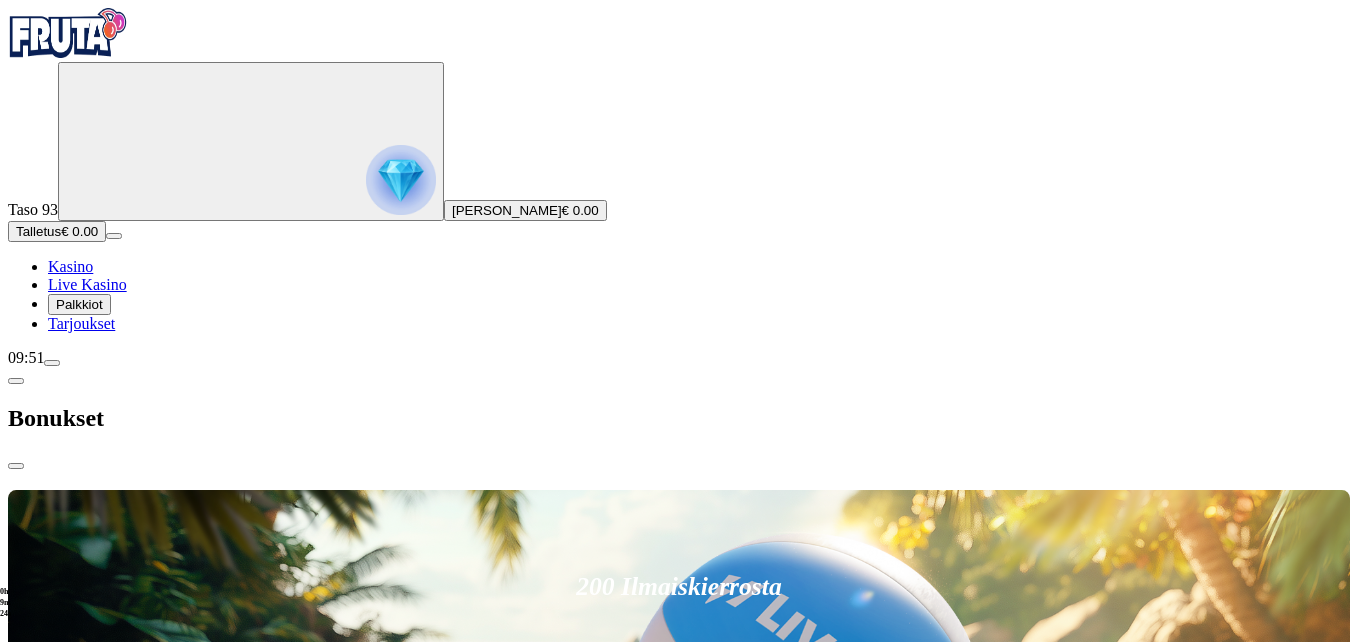 scroll, scrollTop: 0, scrollLeft: 0, axis: both 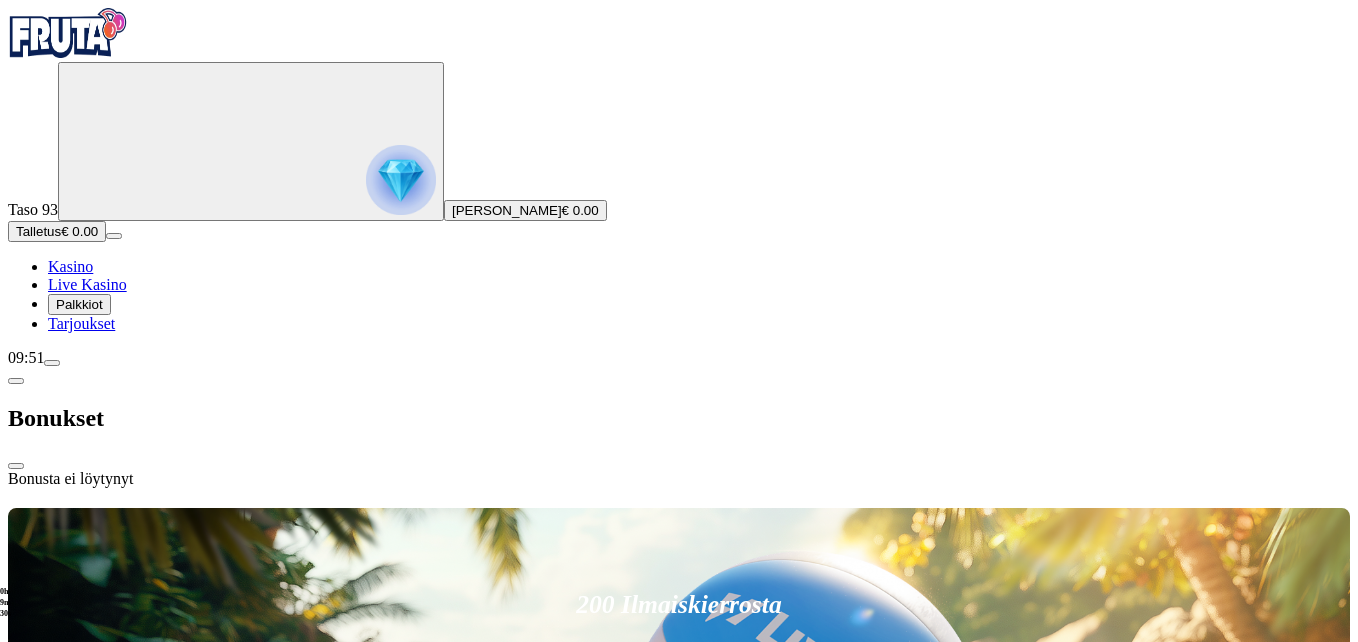 click on "Taso   93 [PERSON_NAME] € 0.00" at bounding box center (679, 141) 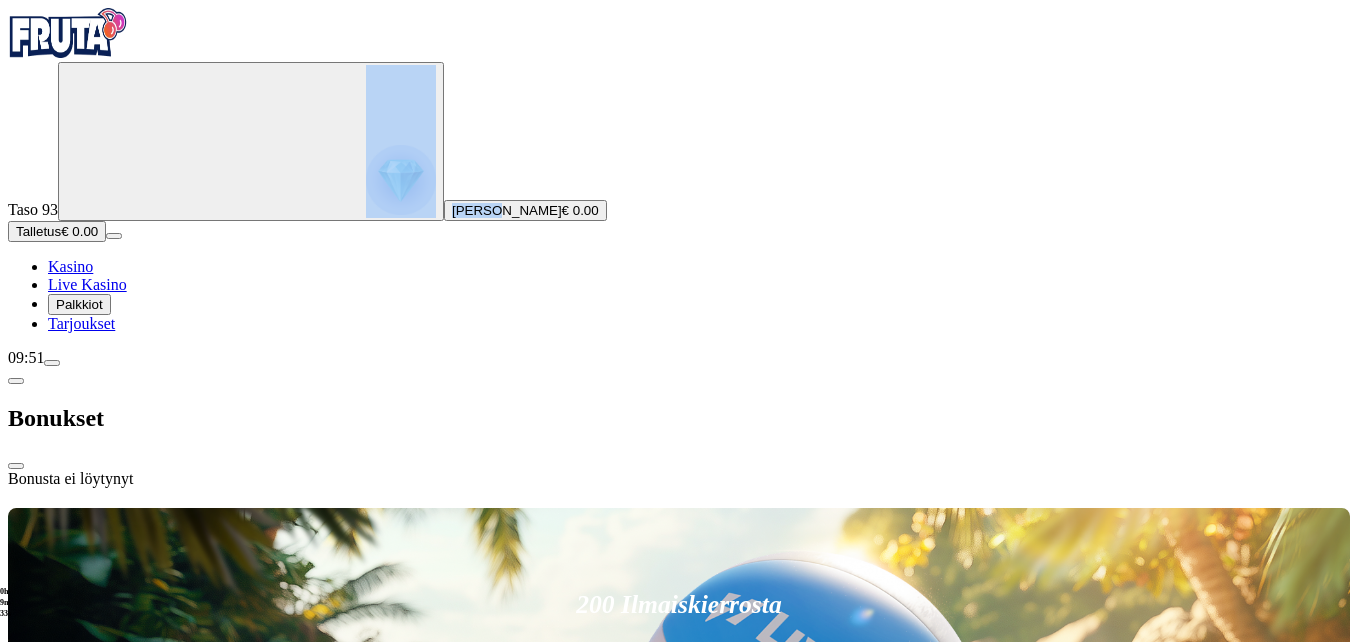 click on "Taso   93 [PERSON_NAME] € 0.00" at bounding box center [679, 141] 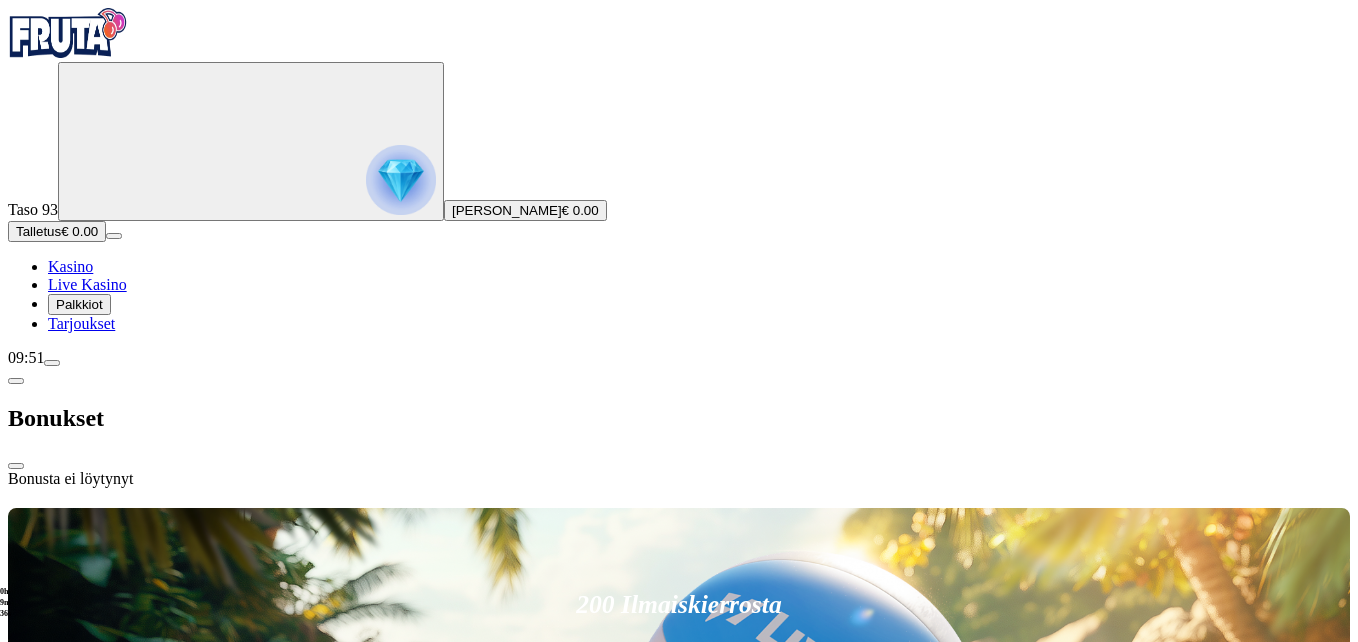 click on "Palkkiot" at bounding box center (79, 304) 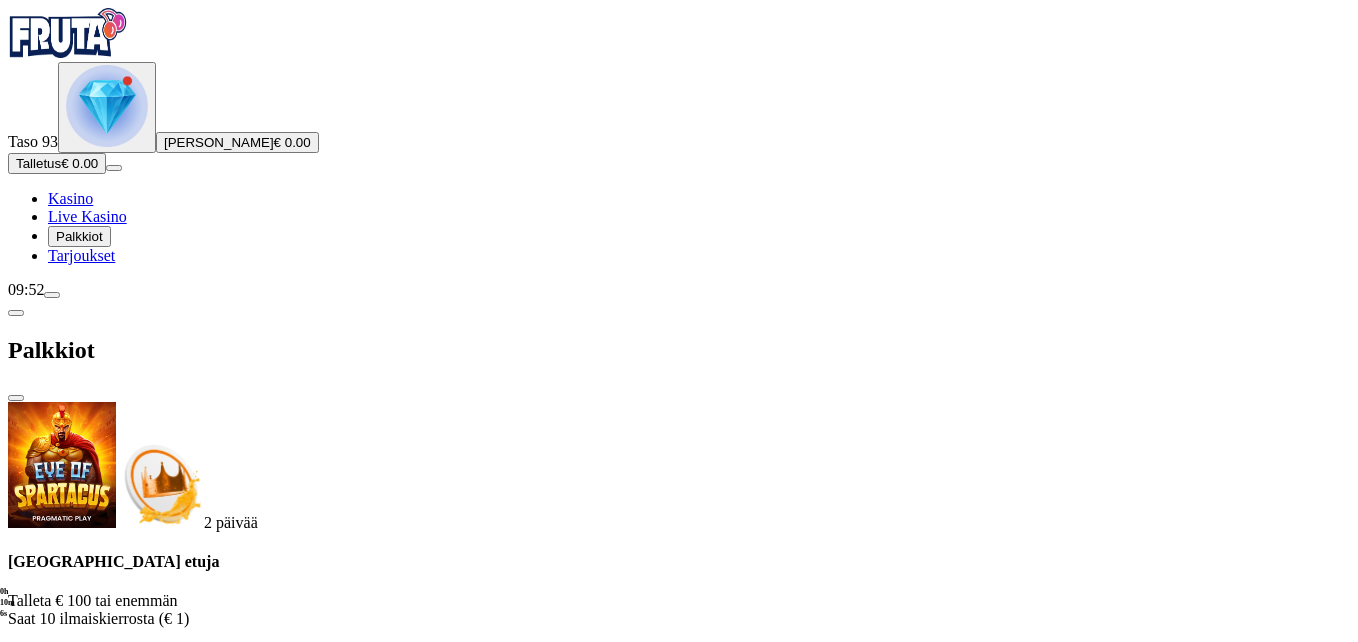 scroll, scrollTop: 0, scrollLeft: 0, axis: both 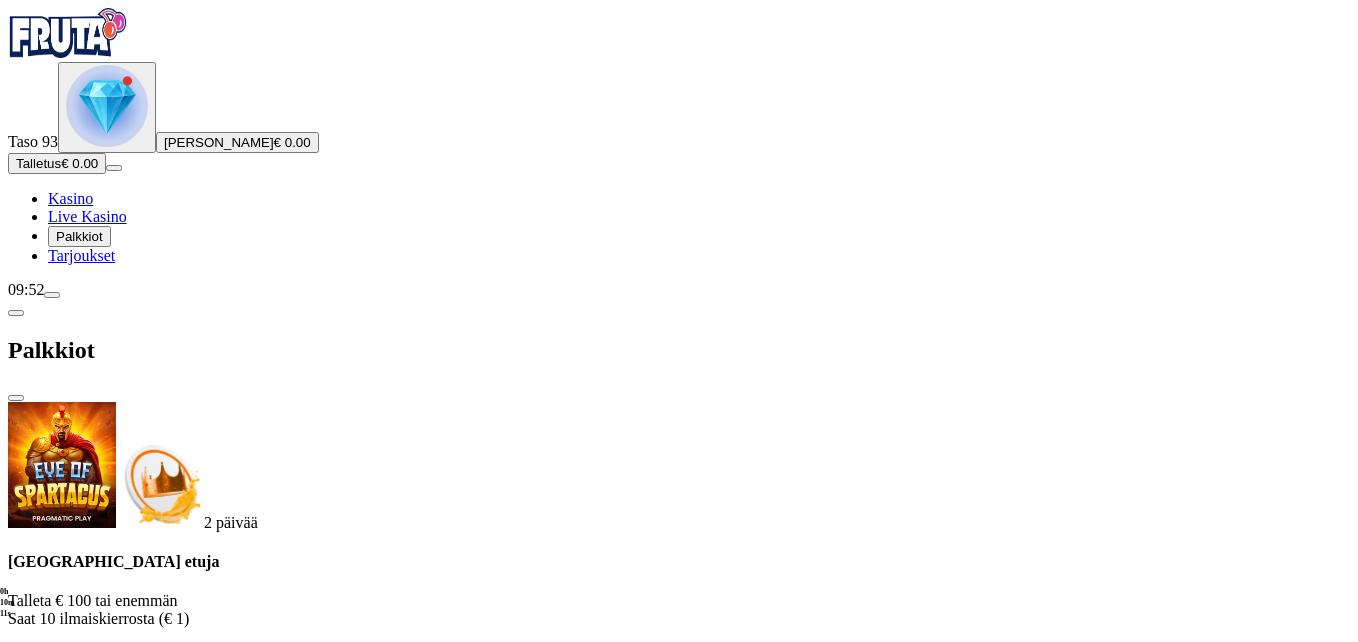 click at bounding box center [139, 659] 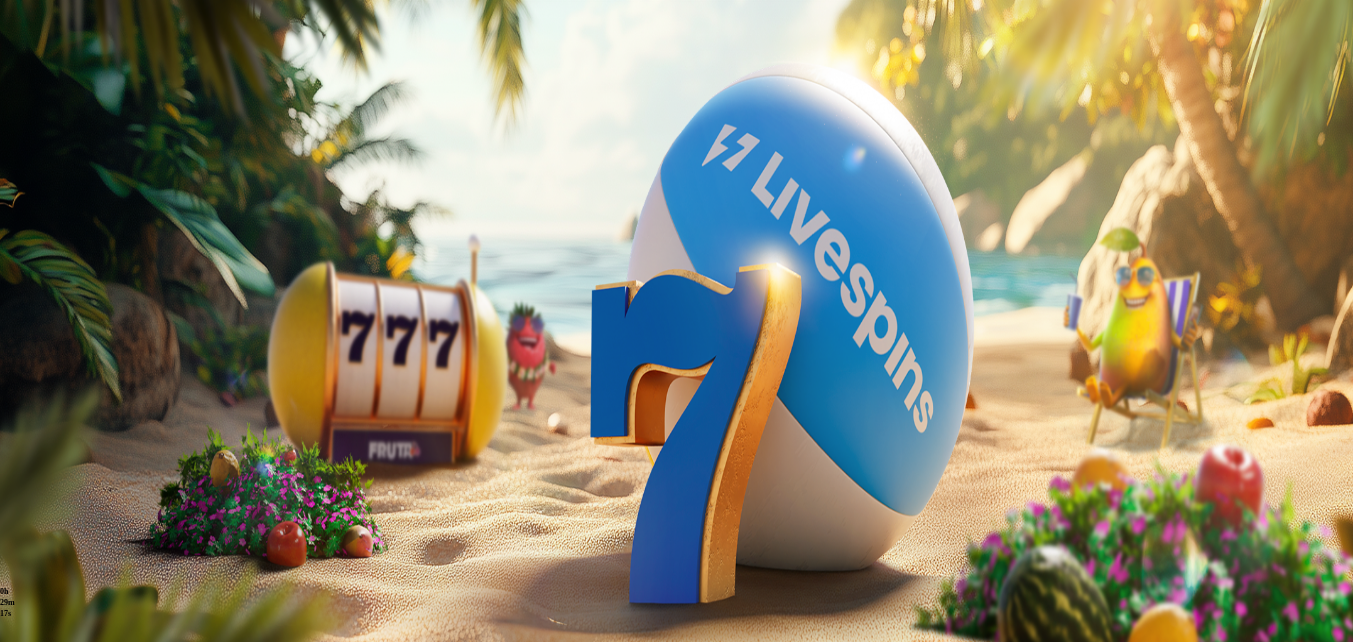 scroll, scrollTop: 0, scrollLeft: 0, axis: both 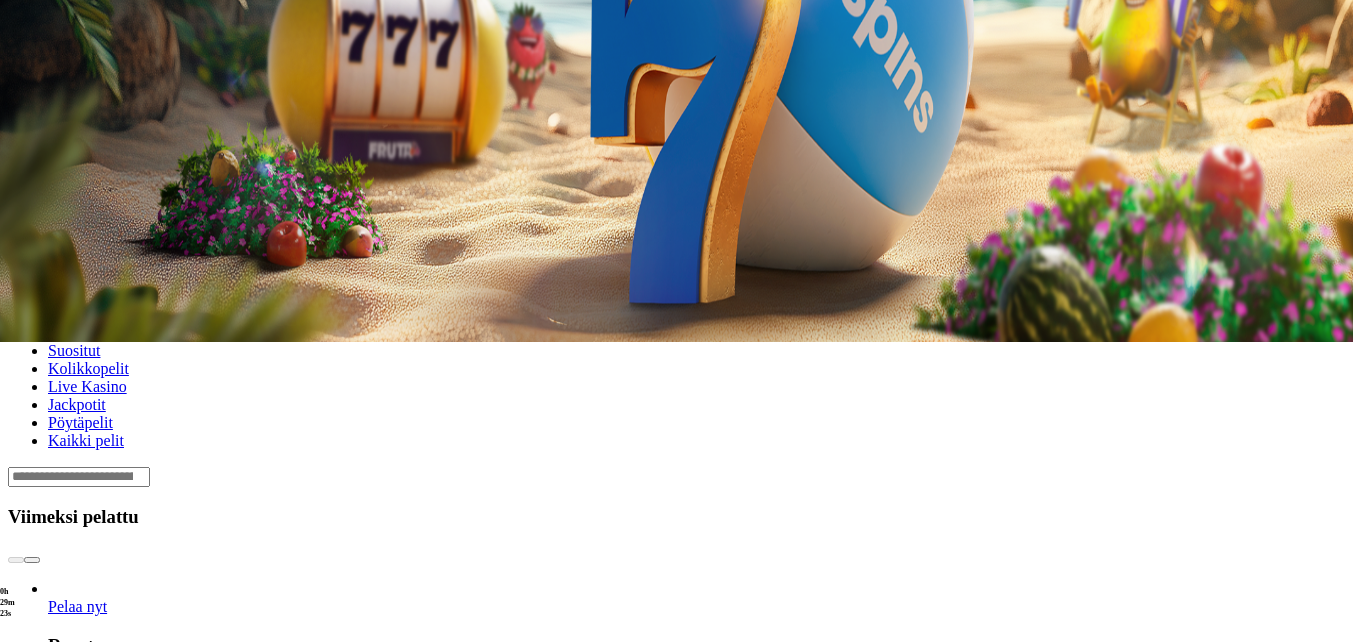 click on "Talletus" at bounding box center (38, -137) 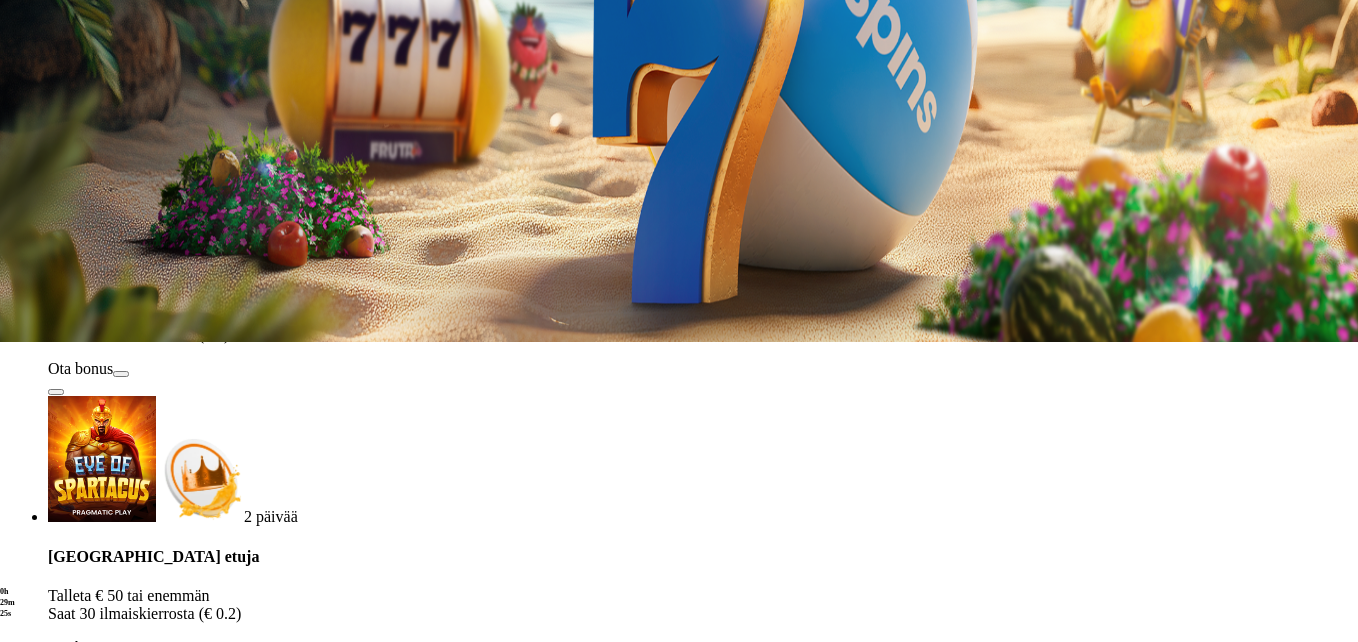 click on "€50" at bounding box center [211, 1083] 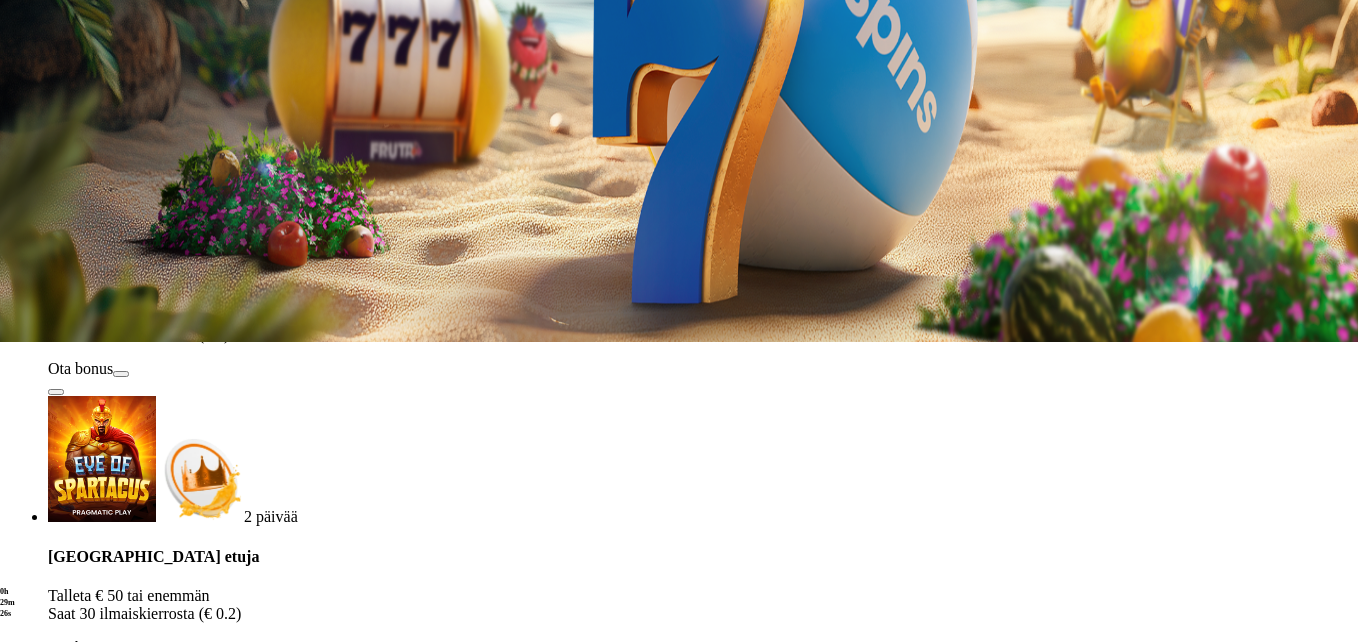 click on "TALLETA JA PELAA" at bounding box center [76, 1248] 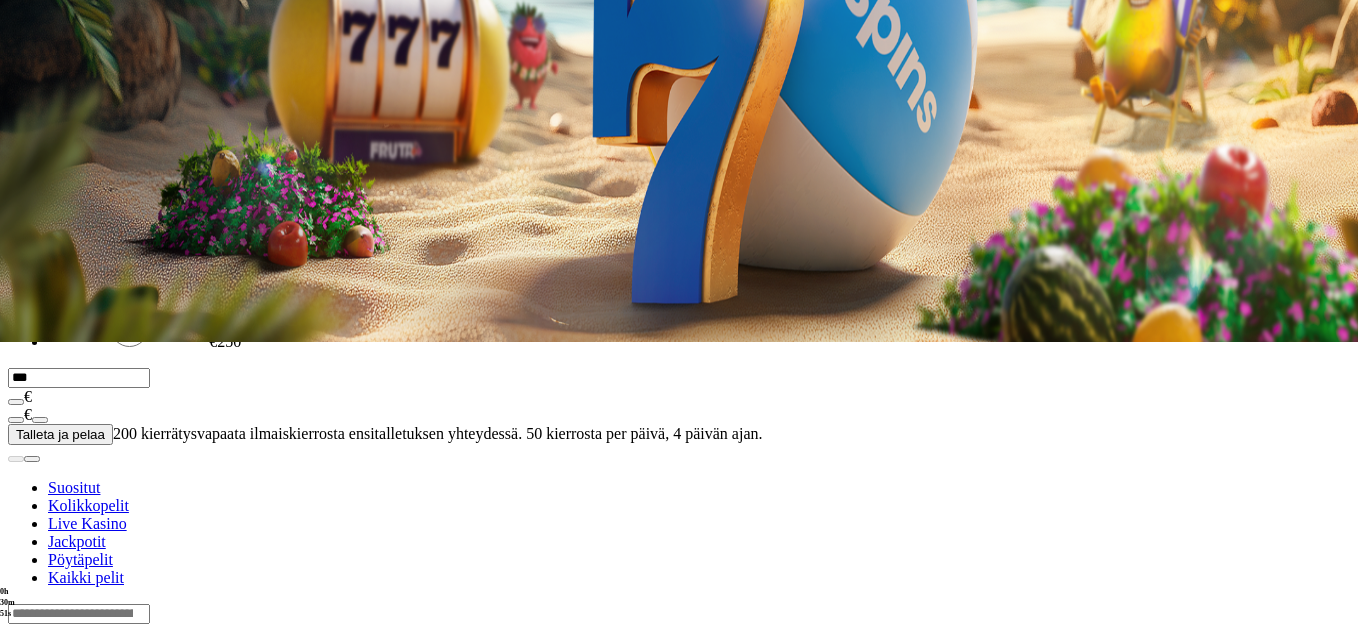 click at bounding box center (679, 152) 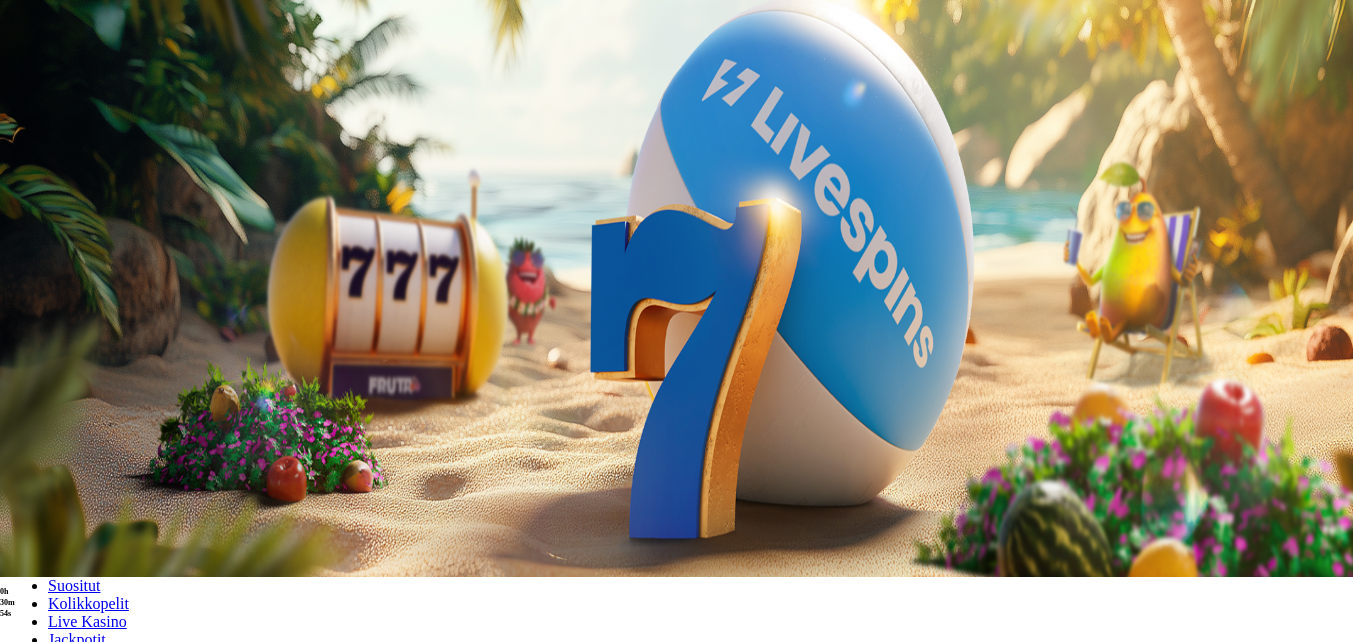 scroll, scrollTop: 100, scrollLeft: 0, axis: vertical 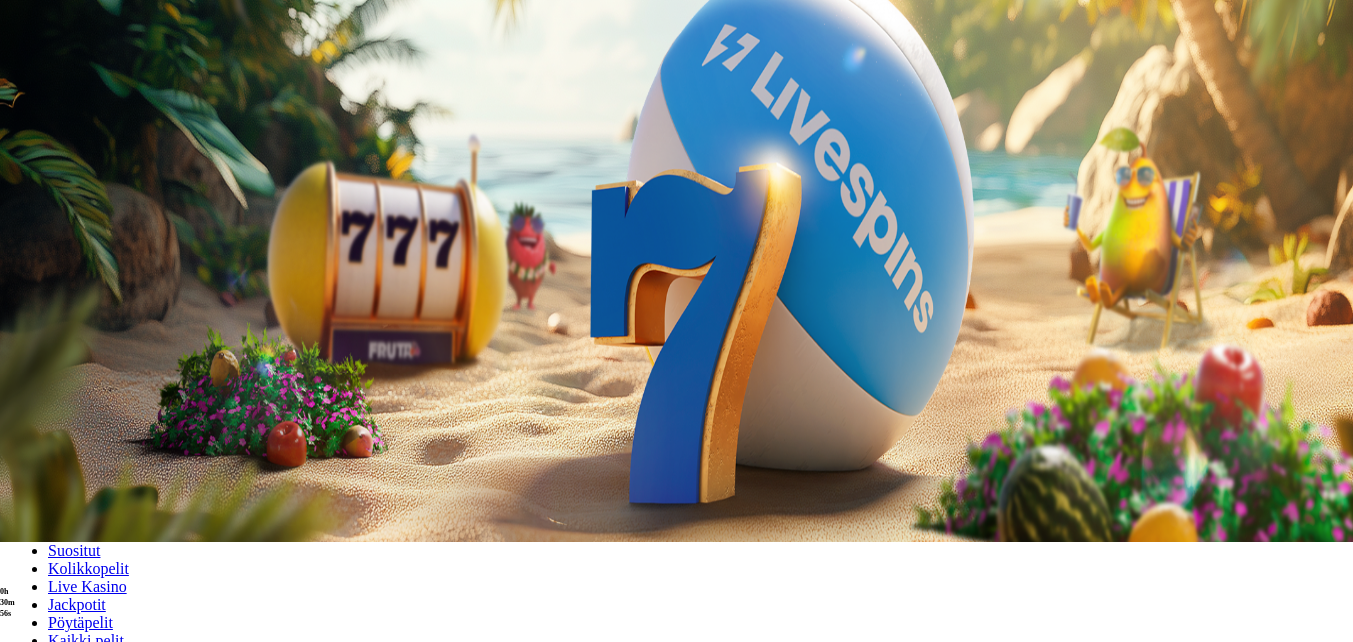 click at bounding box center (32, 760) 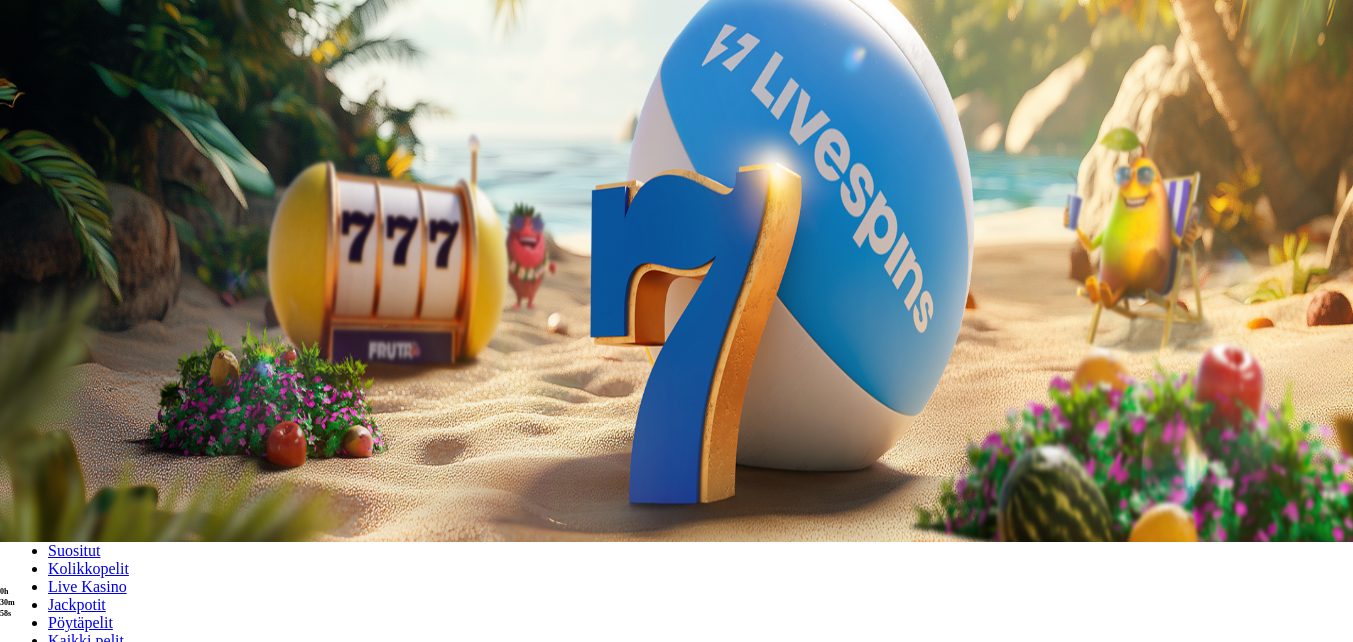 click at bounding box center [32, 760] 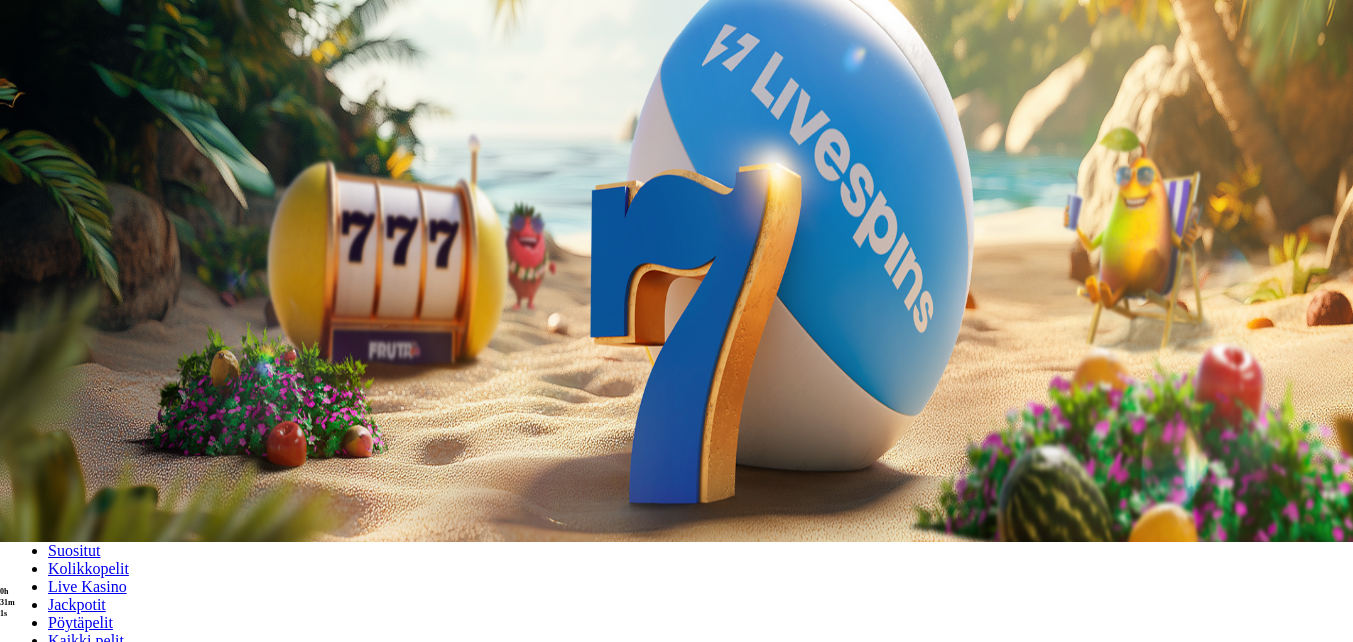 click at bounding box center (79, 677) 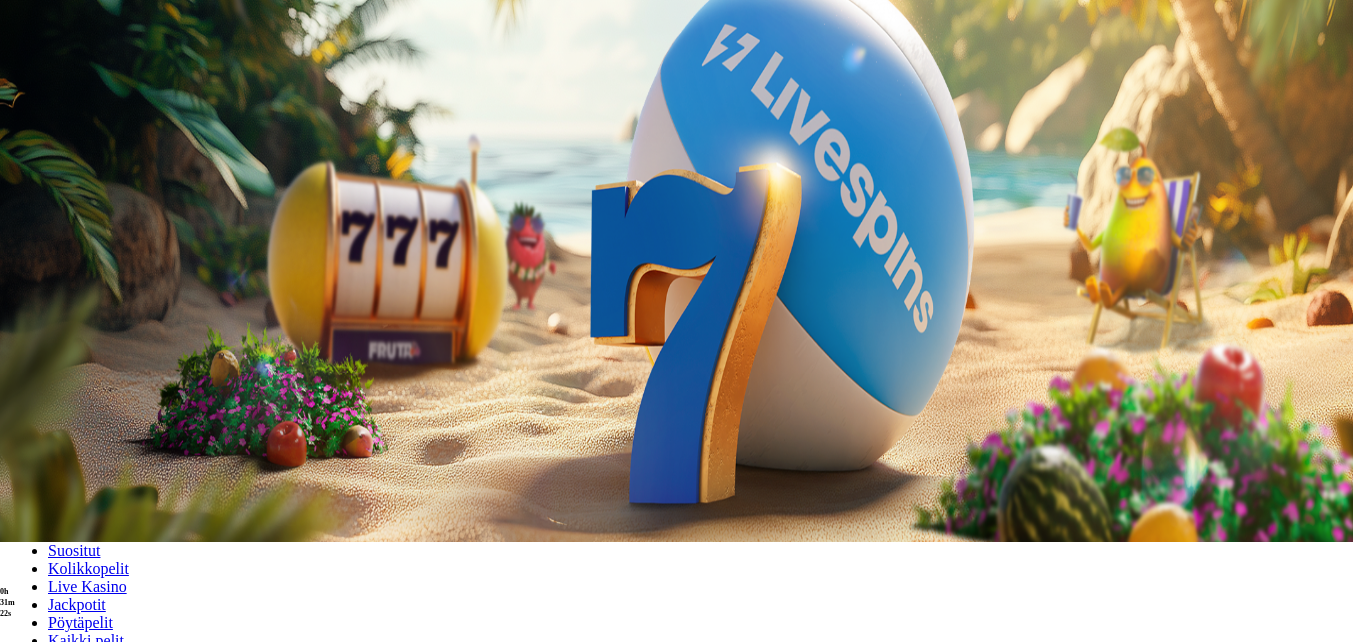 click at bounding box center [8, 674] 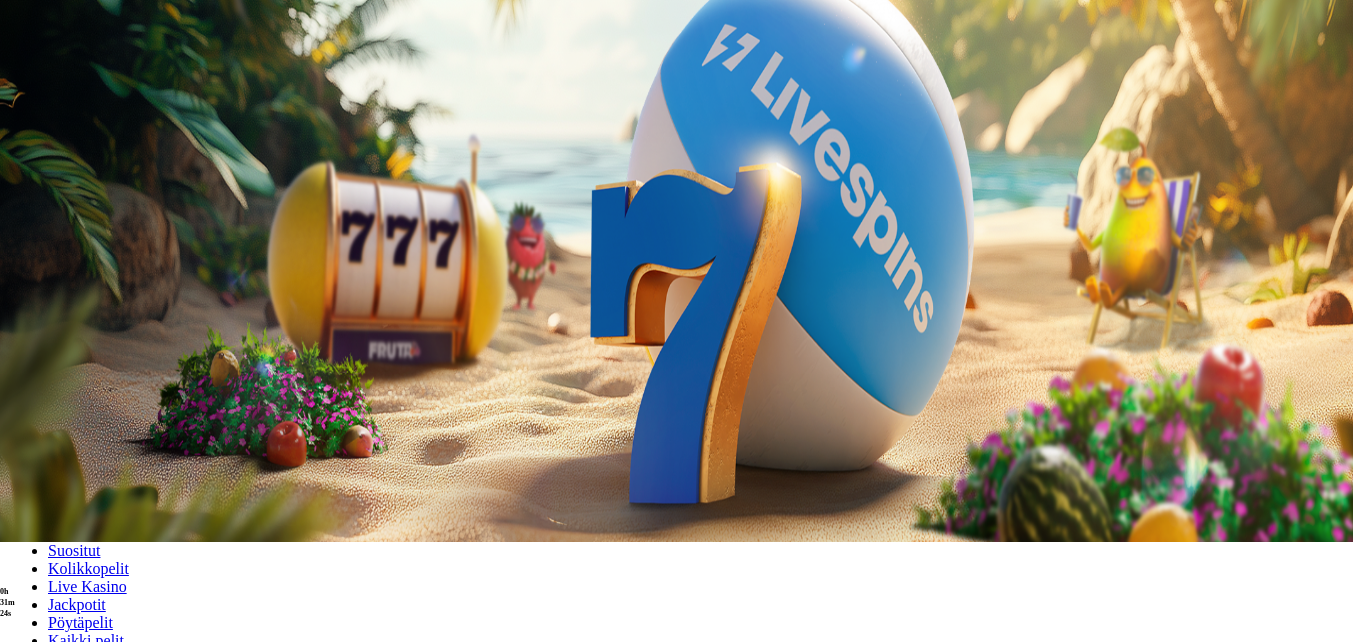 click at bounding box center (8, 674) 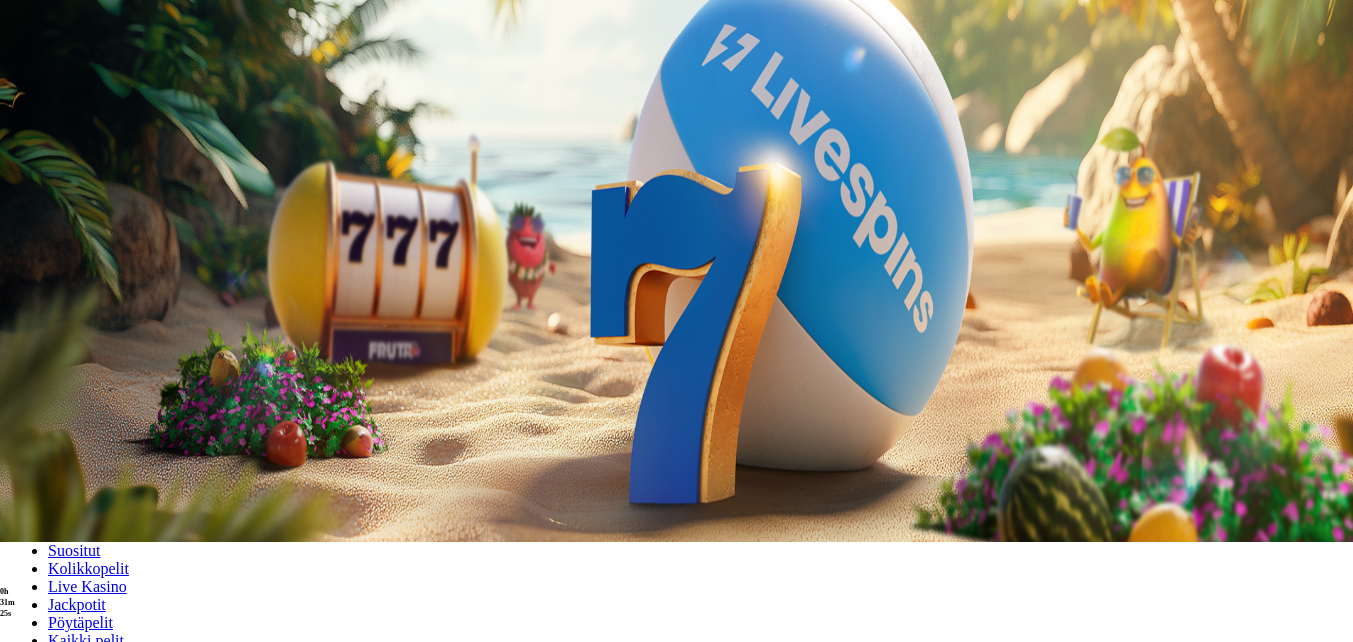 click on "********" at bounding box center (79, 677) 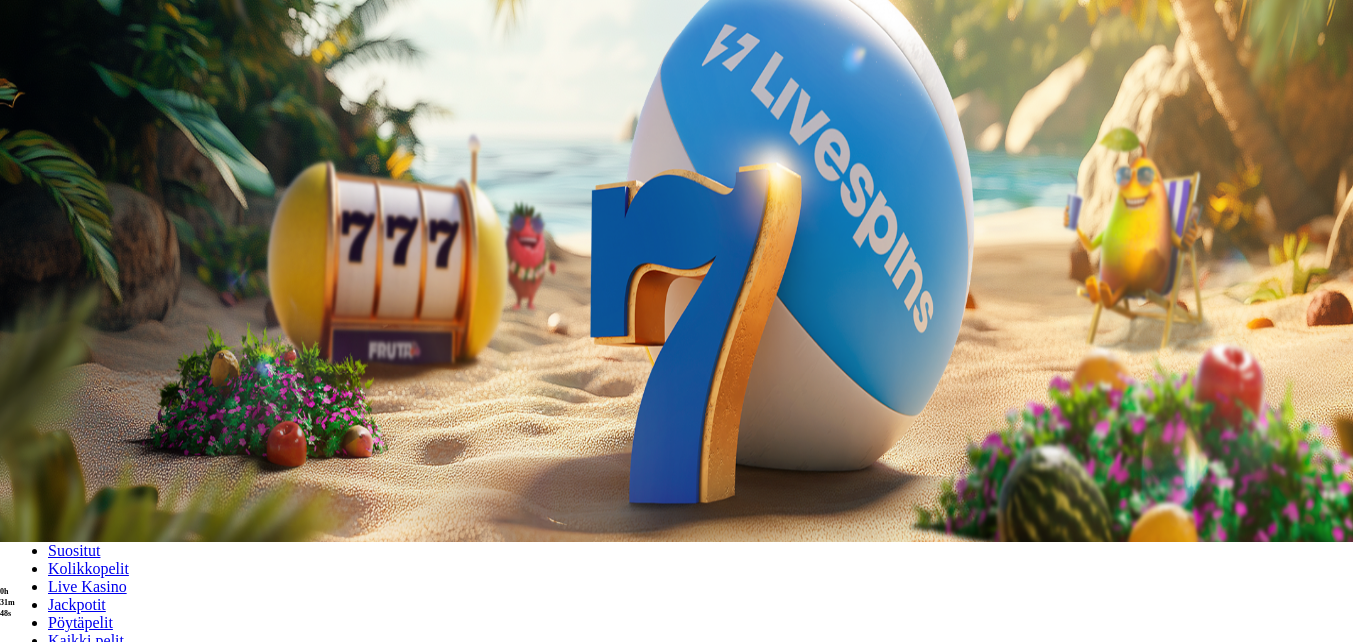 scroll, scrollTop: 3671, scrollLeft: 0, axis: vertical 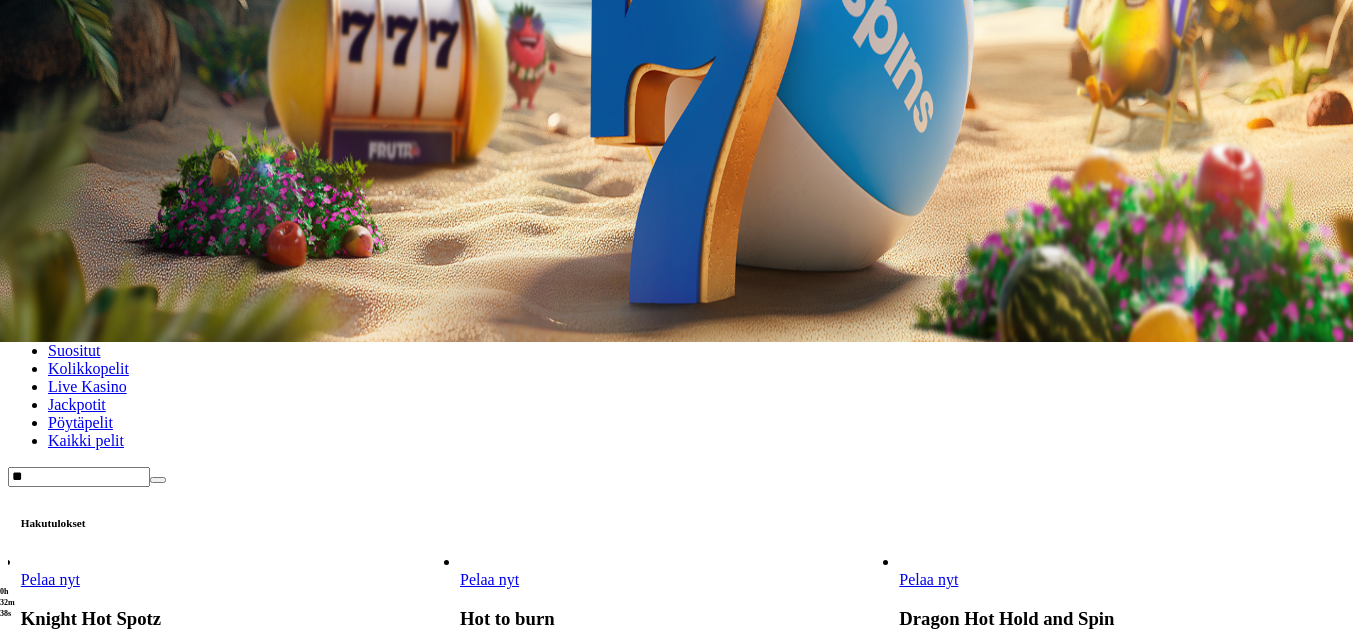 type on "*" 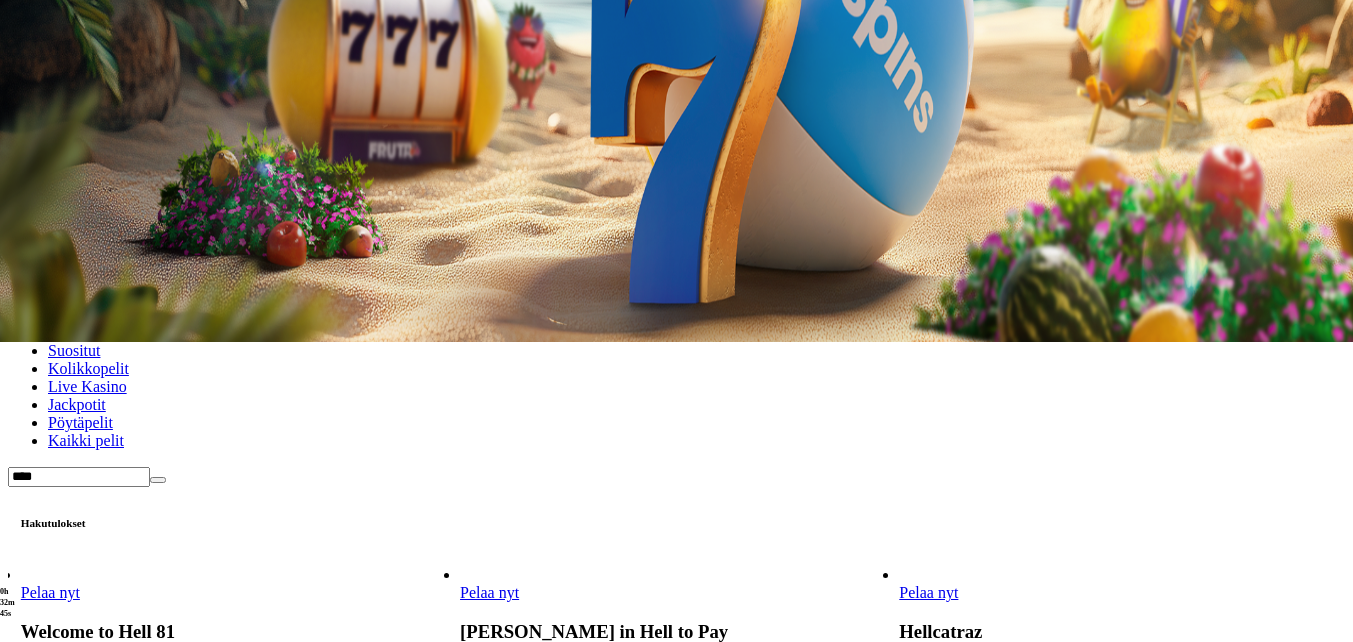 scroll, scrollTop: 200, scrollLeft: 0, axis: vertical 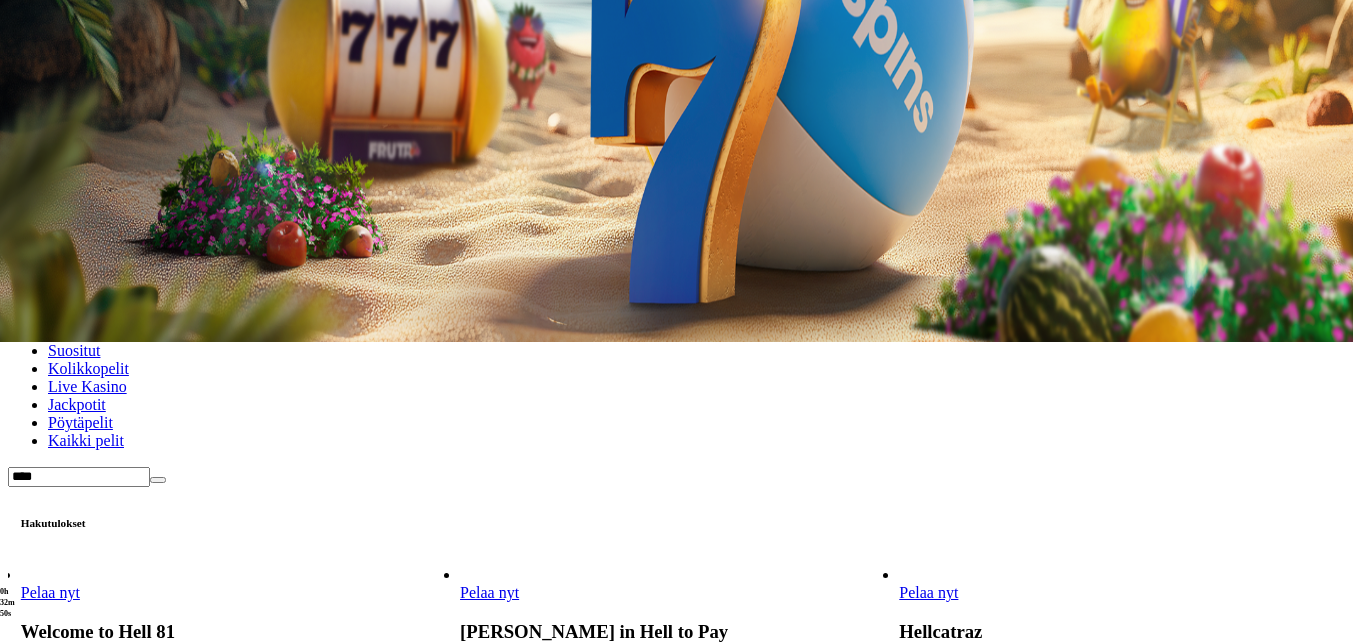 type on "****" 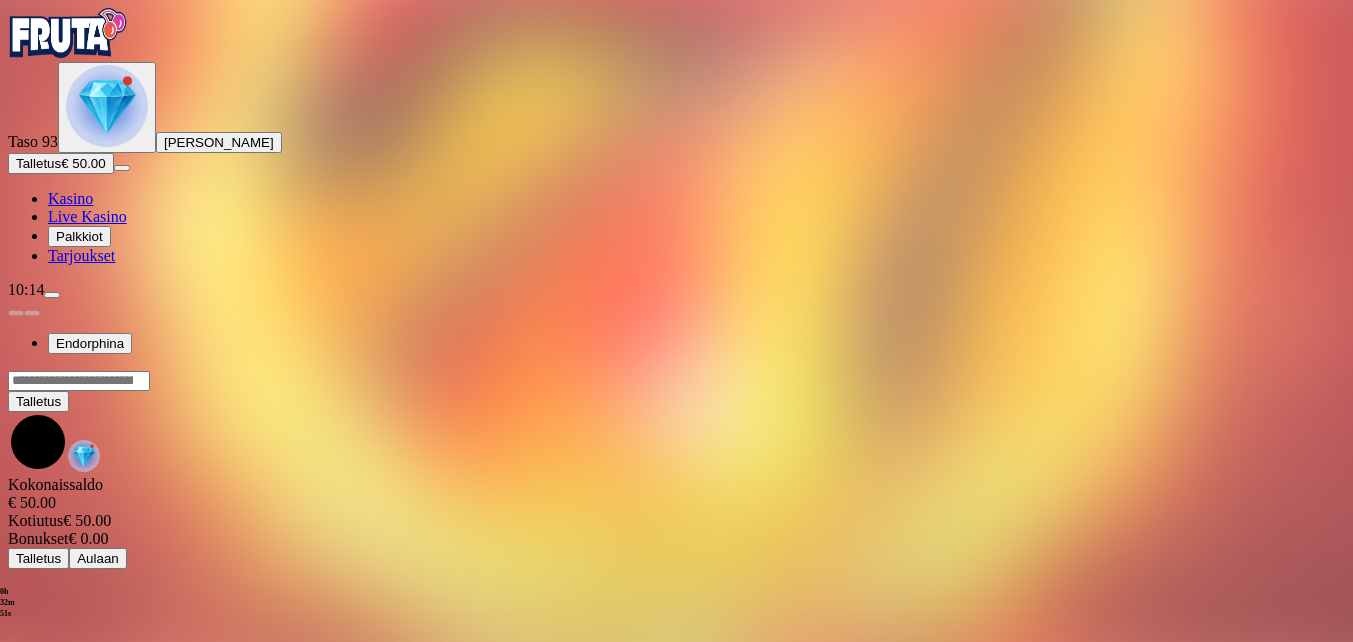 scroll, scrollTop: 0, scrollLeft: 0, axis: both 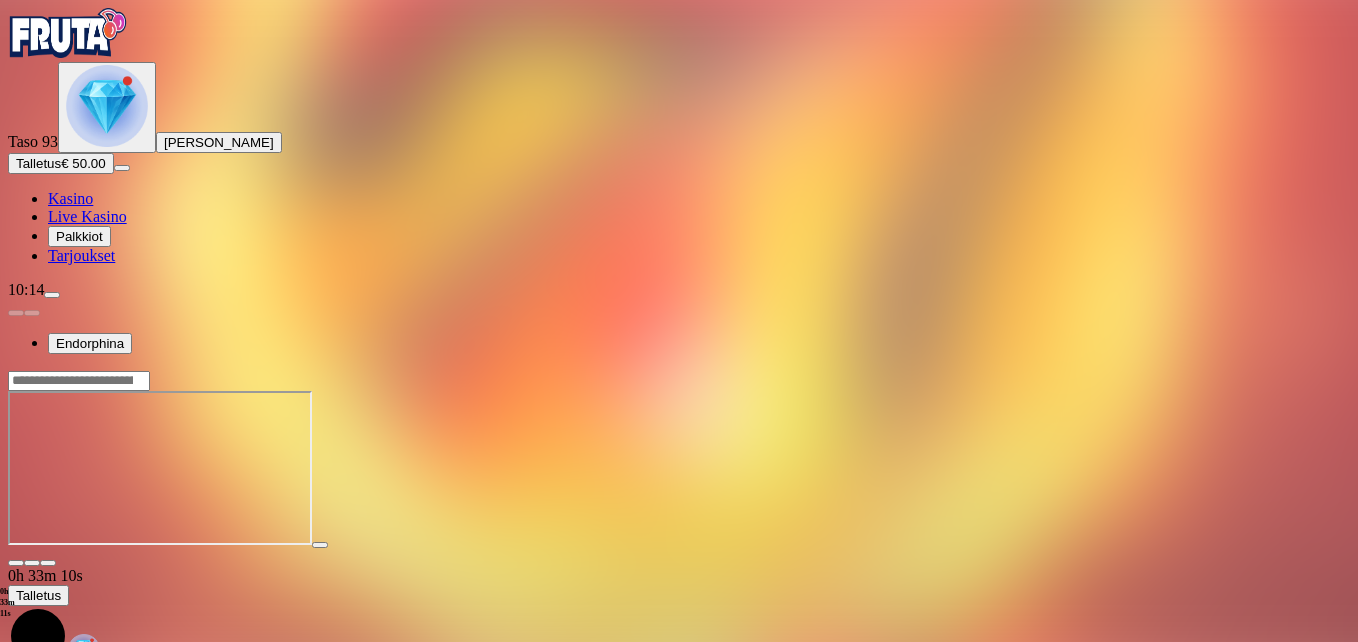click at bounding box center (48, 563) 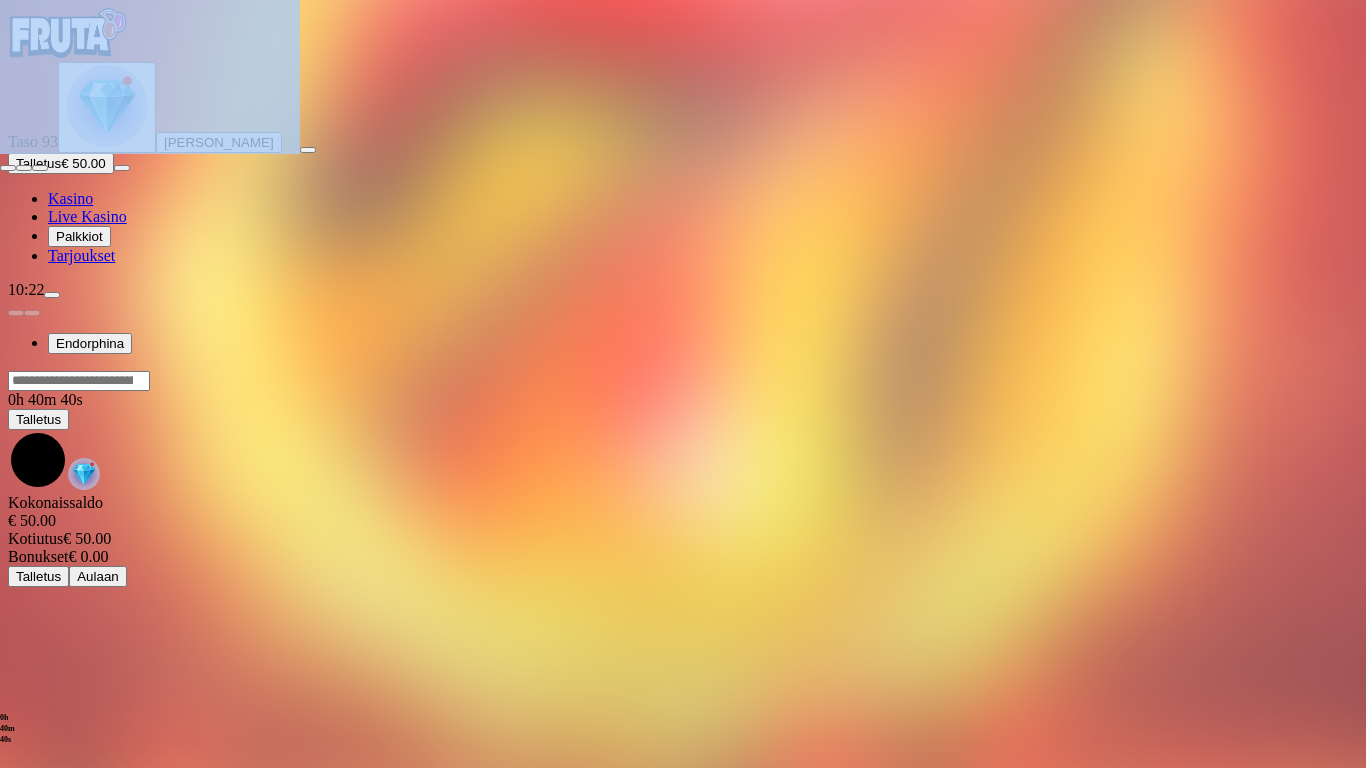 click at bounding box center [8, 168] 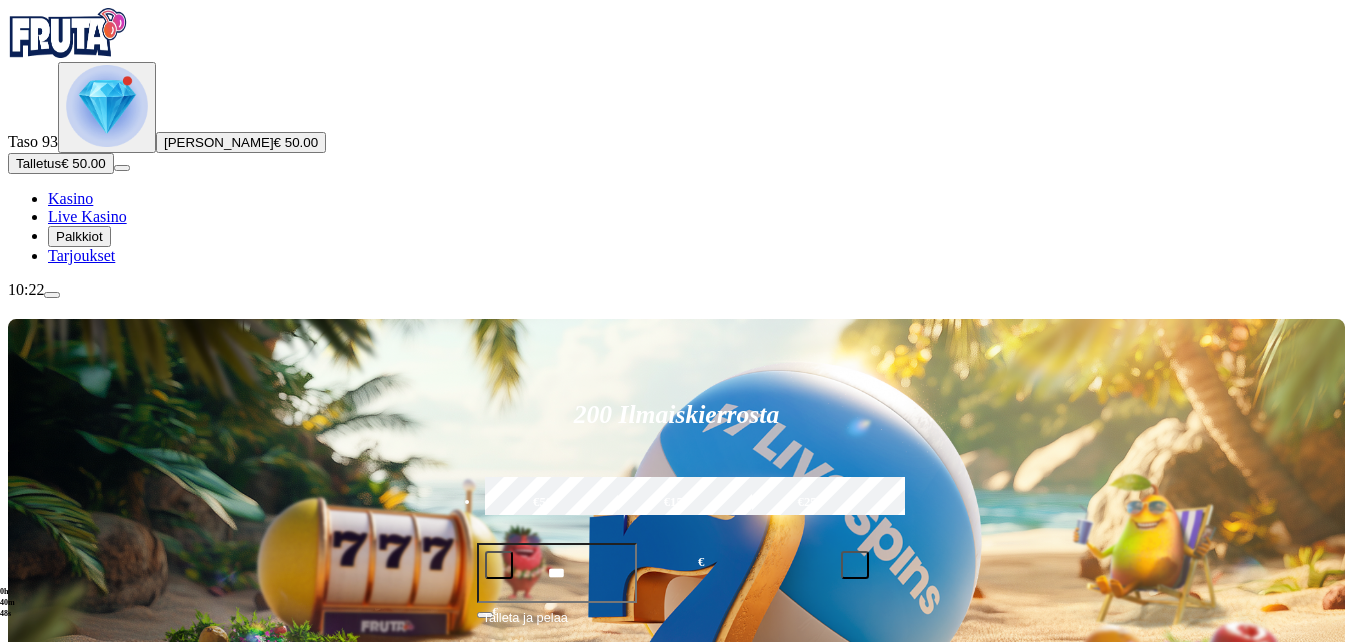 click on "€50" at bounding box center [543, 503] 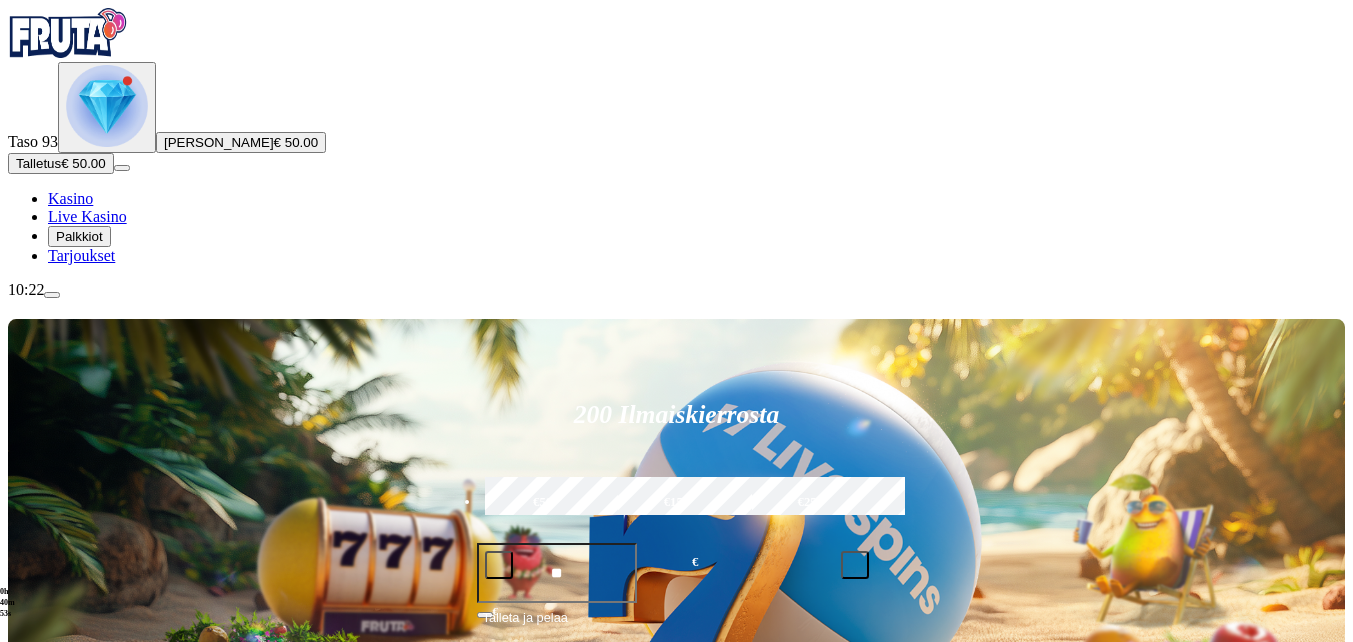 click on "Talleta ja pelaa" at bounding box center [525, 626] 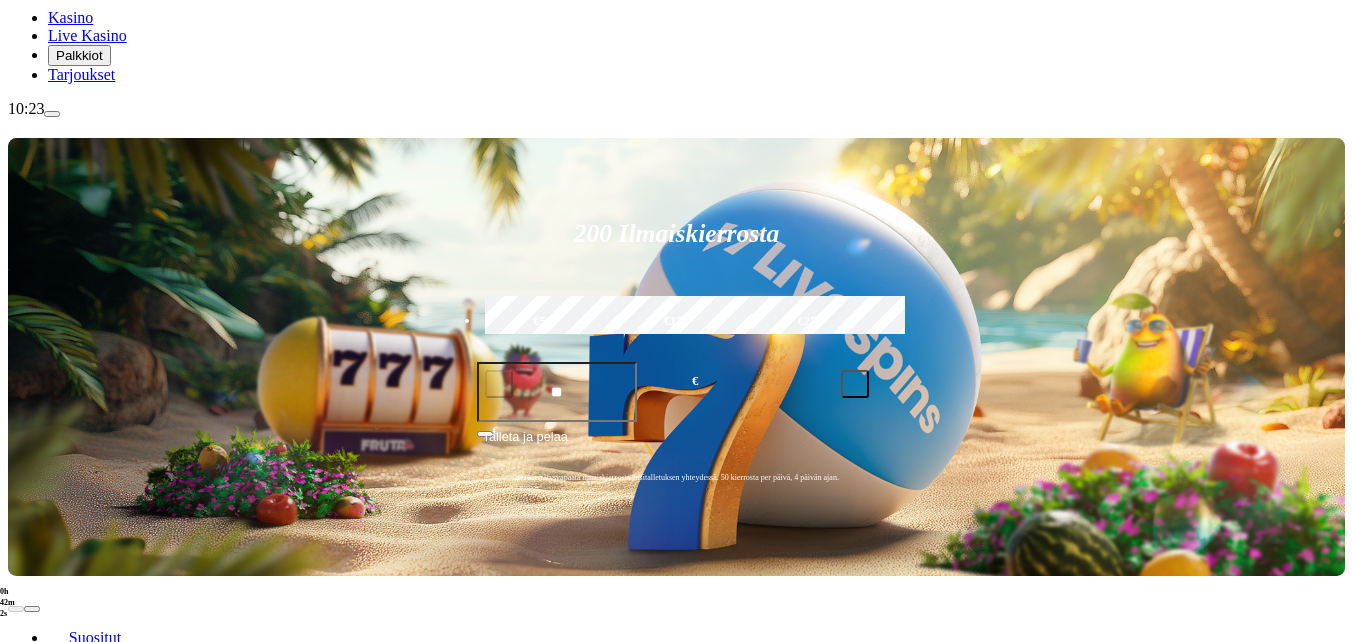 scroll, scrollTop: 200, scrollLeft: 0, axis: vertical 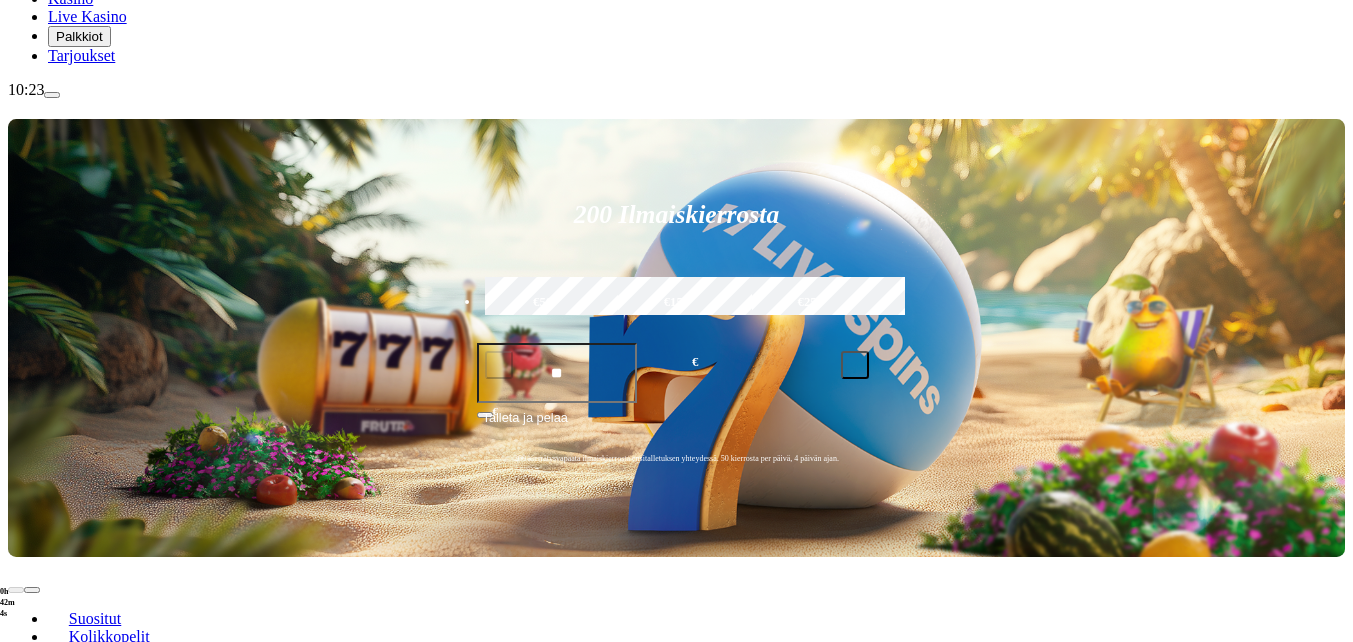 click at bounding box center [32, 827] 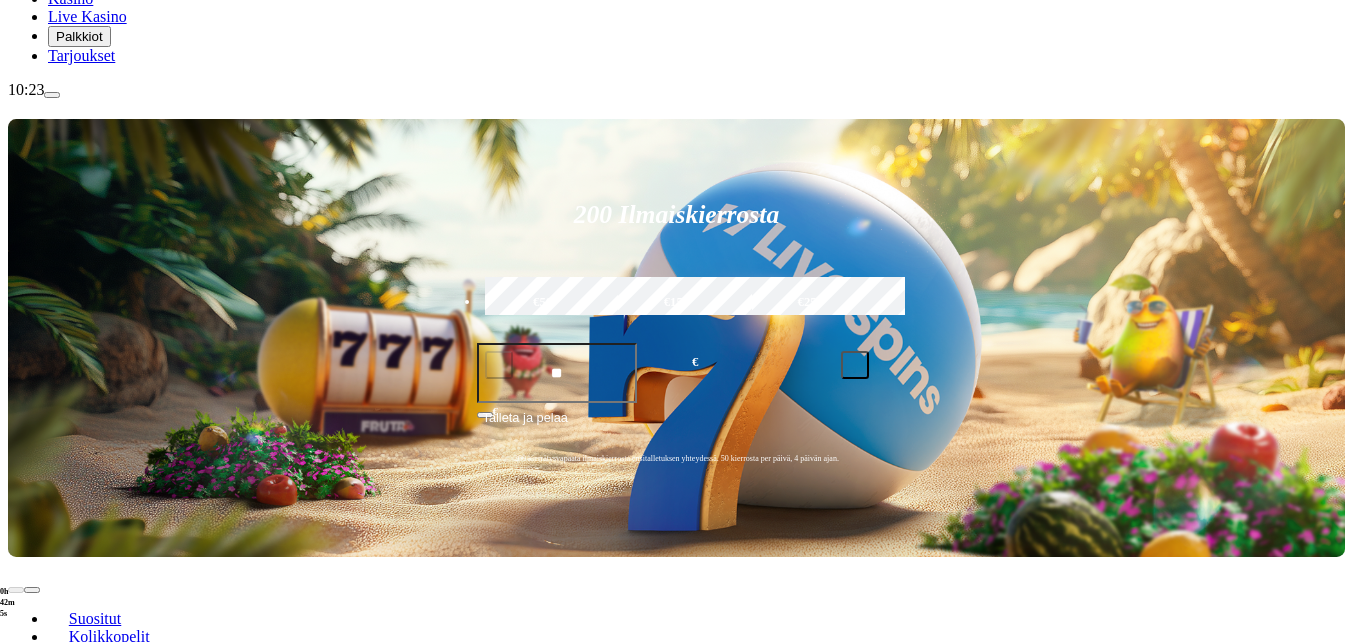 click at bounding box center [32, 827] 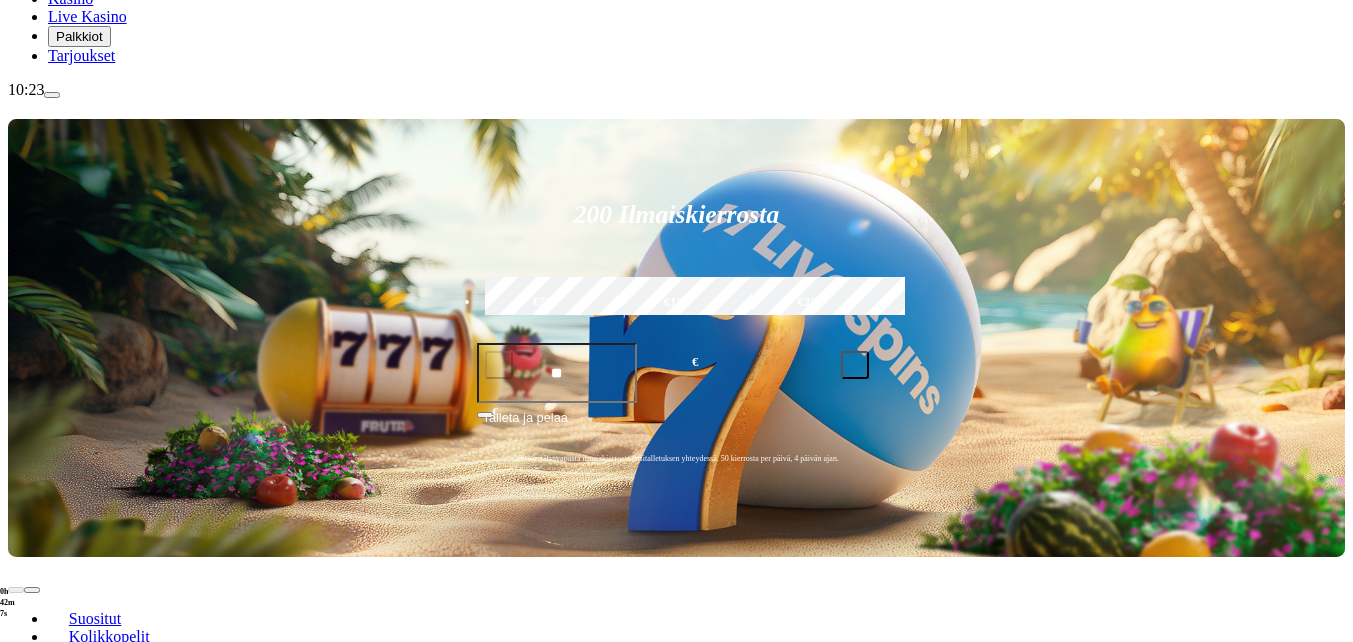 click at bounding box center (32, 827) 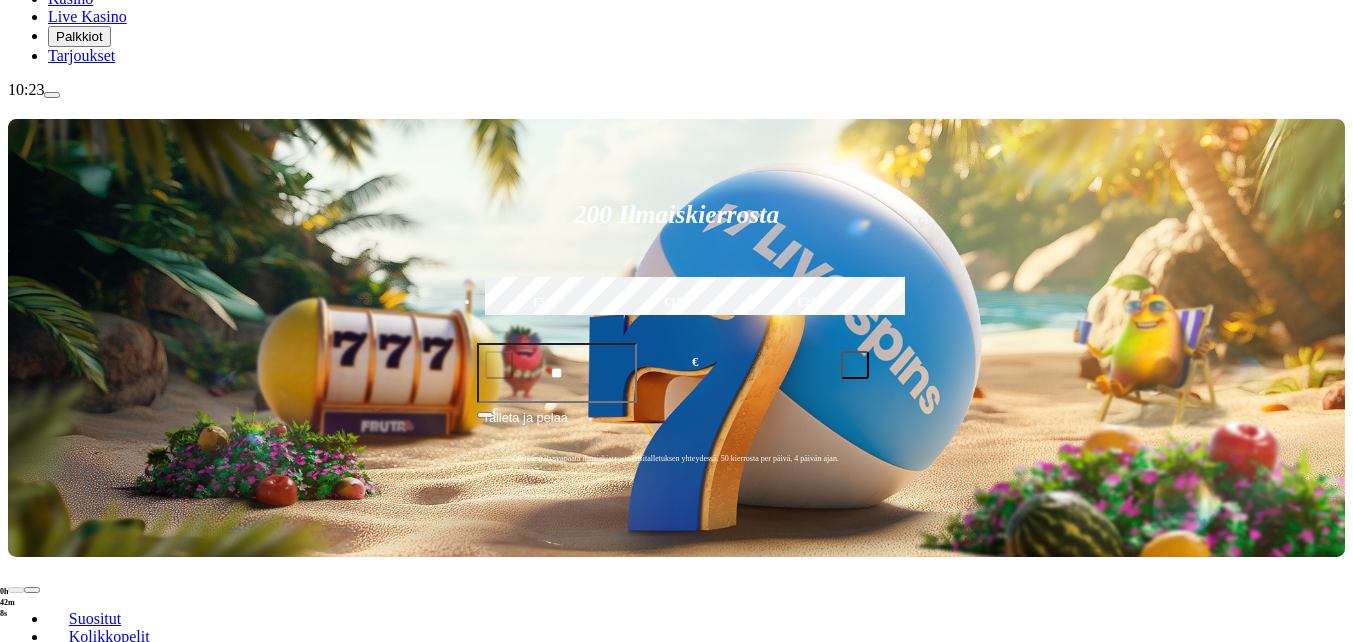 click at bounding box center [16, 827] 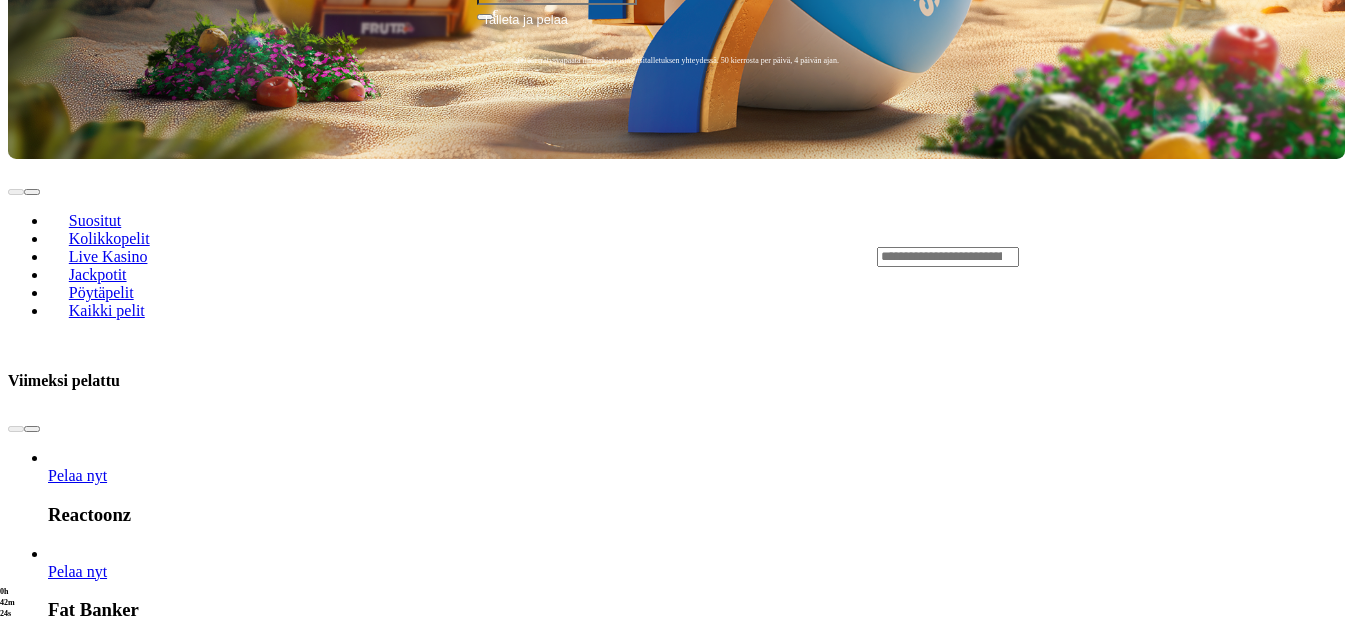 scroll, scrollTop: 600, scrollLeft: 0, axis: vertical 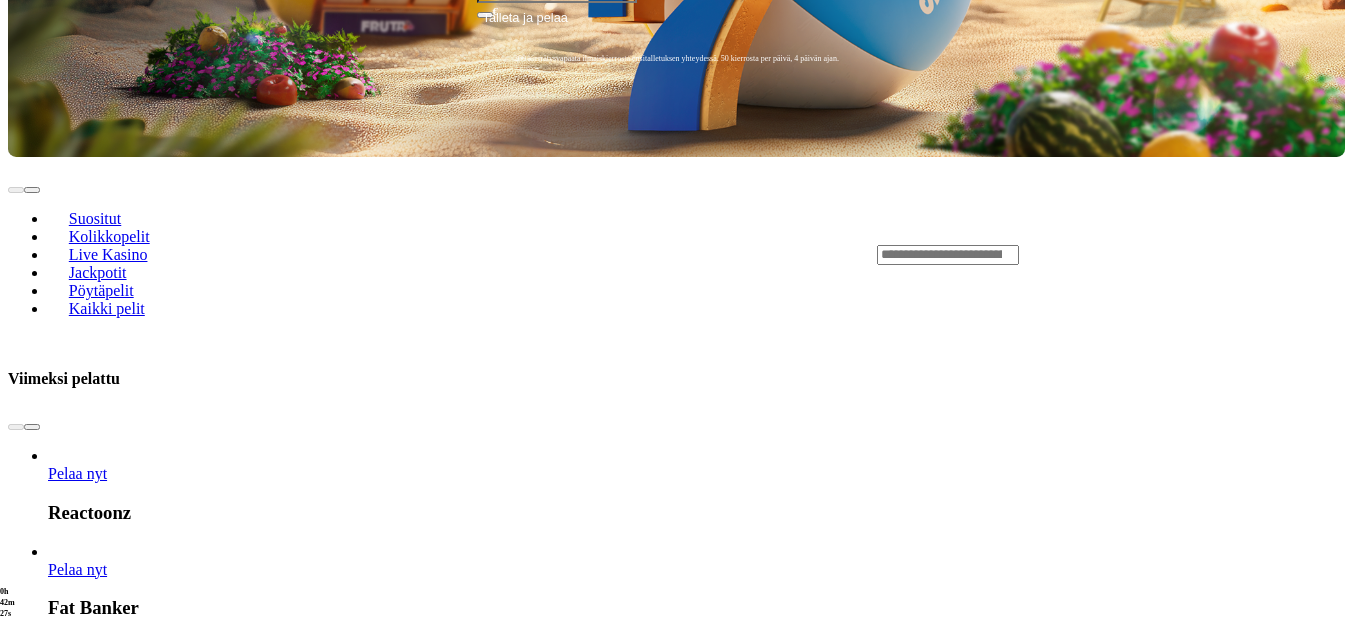click on "Pelaa nyt" at bounding box center [77, 2012] 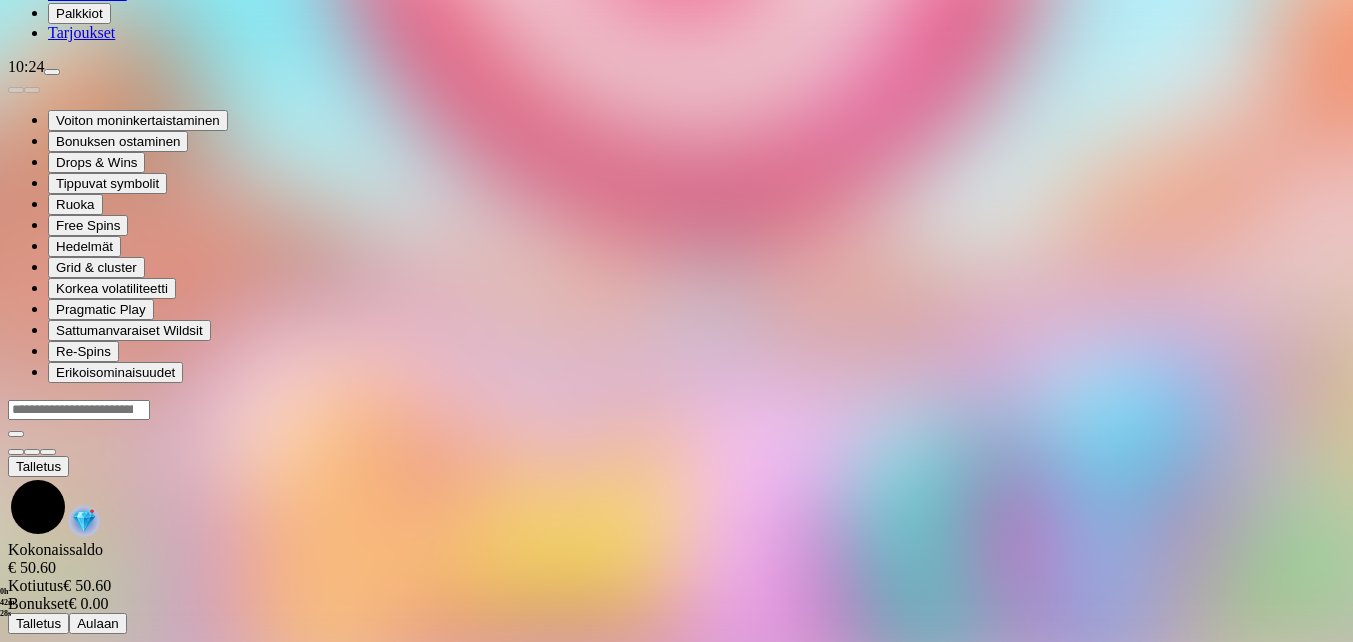 scroll, scrollTop: 0, scrollLeft: 0, axis: both 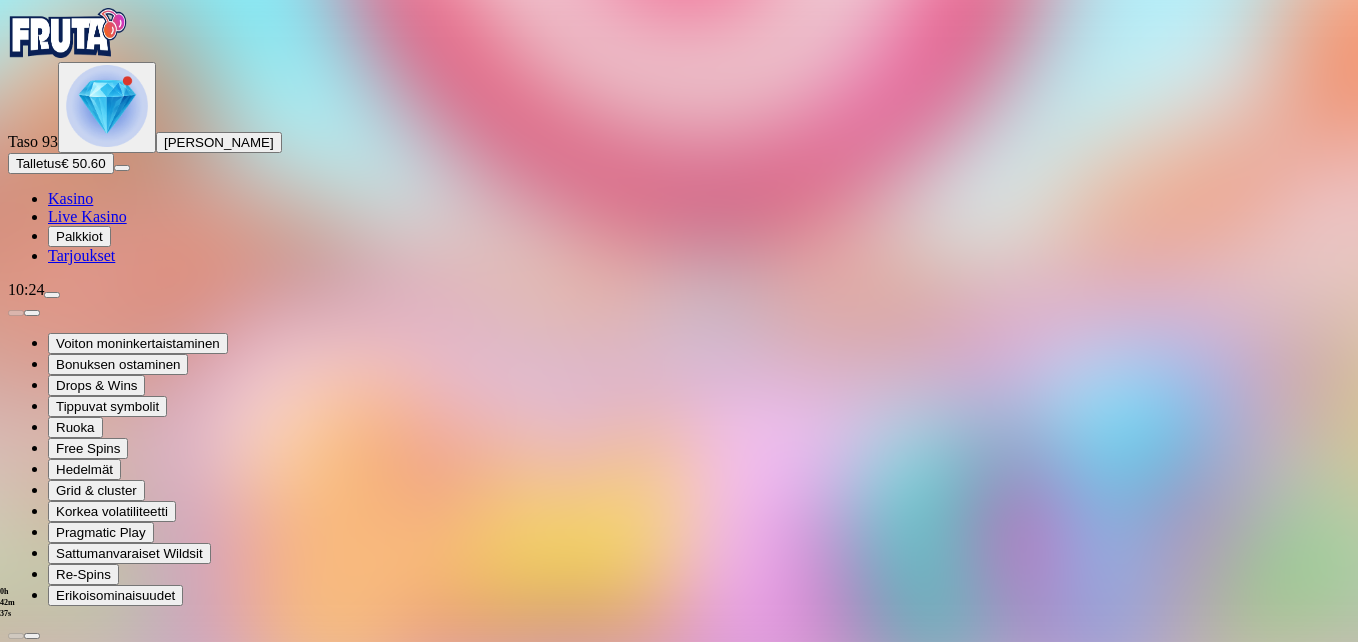 click at bounding box center [48, 1405] 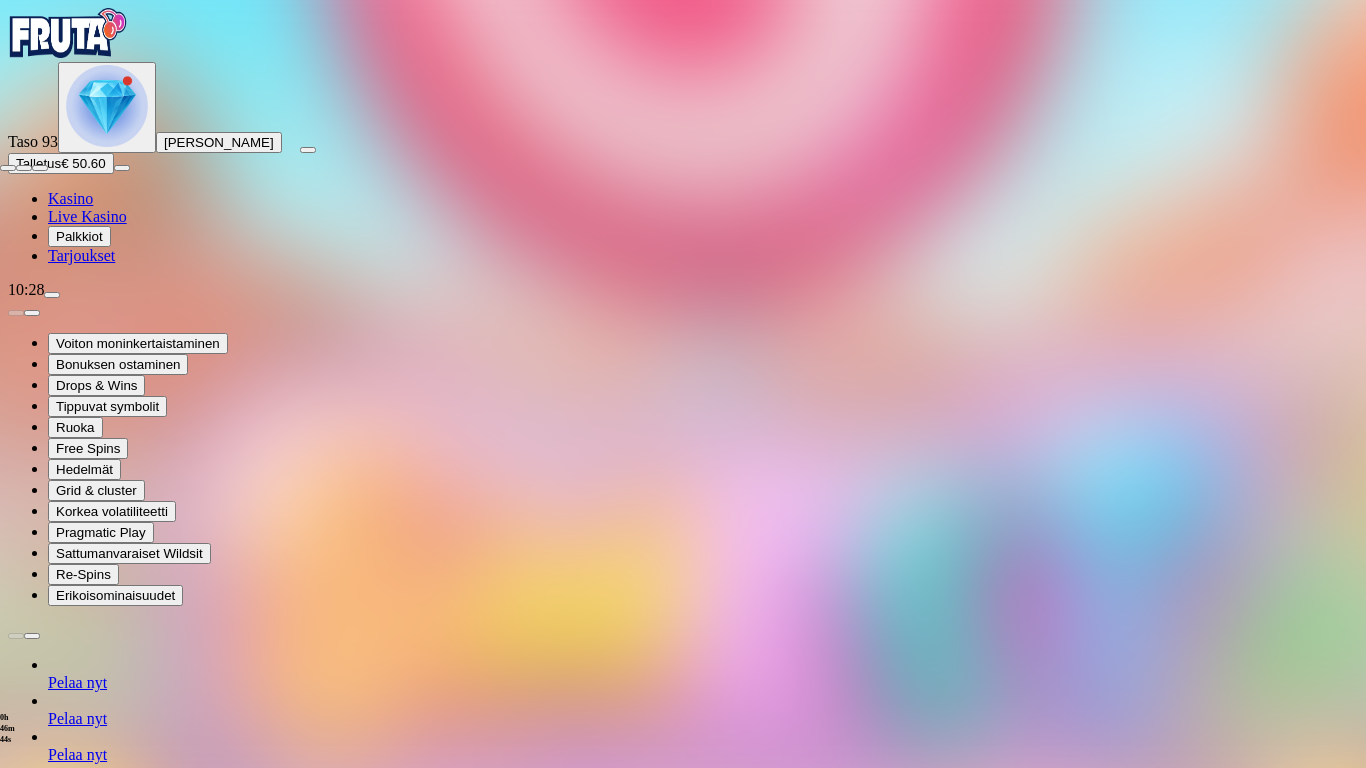 click at bounding box center (8, 168) 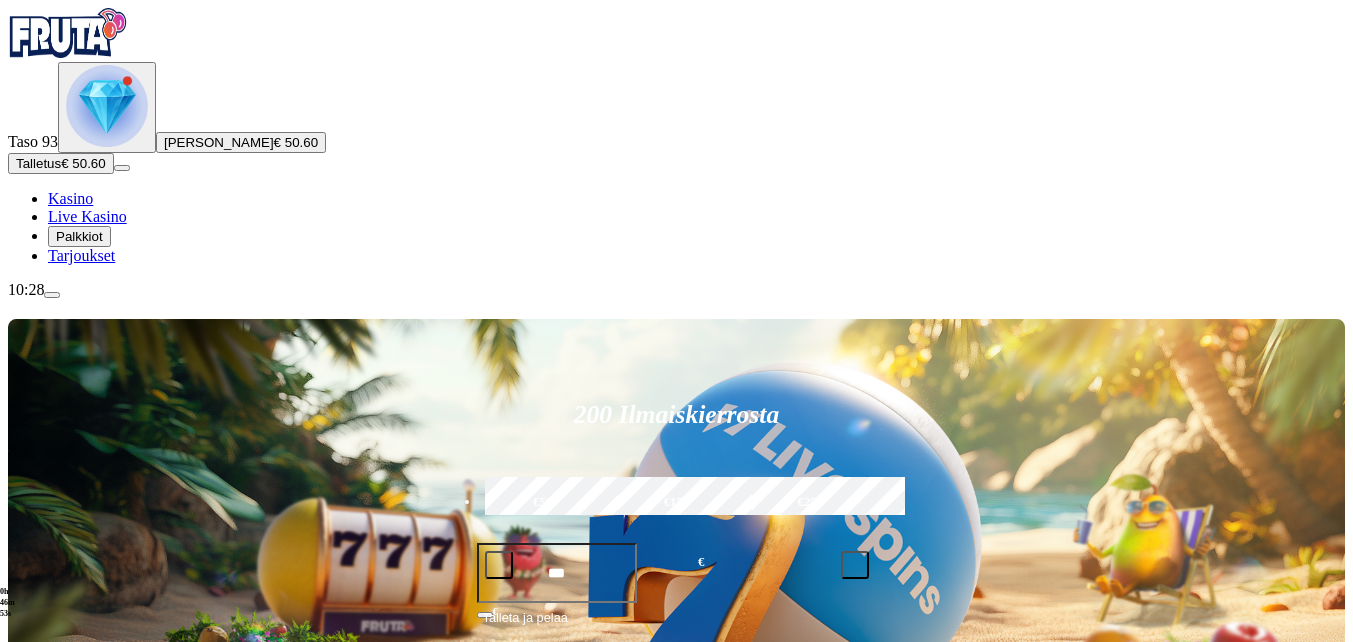 click at bounding box center [948, 855] 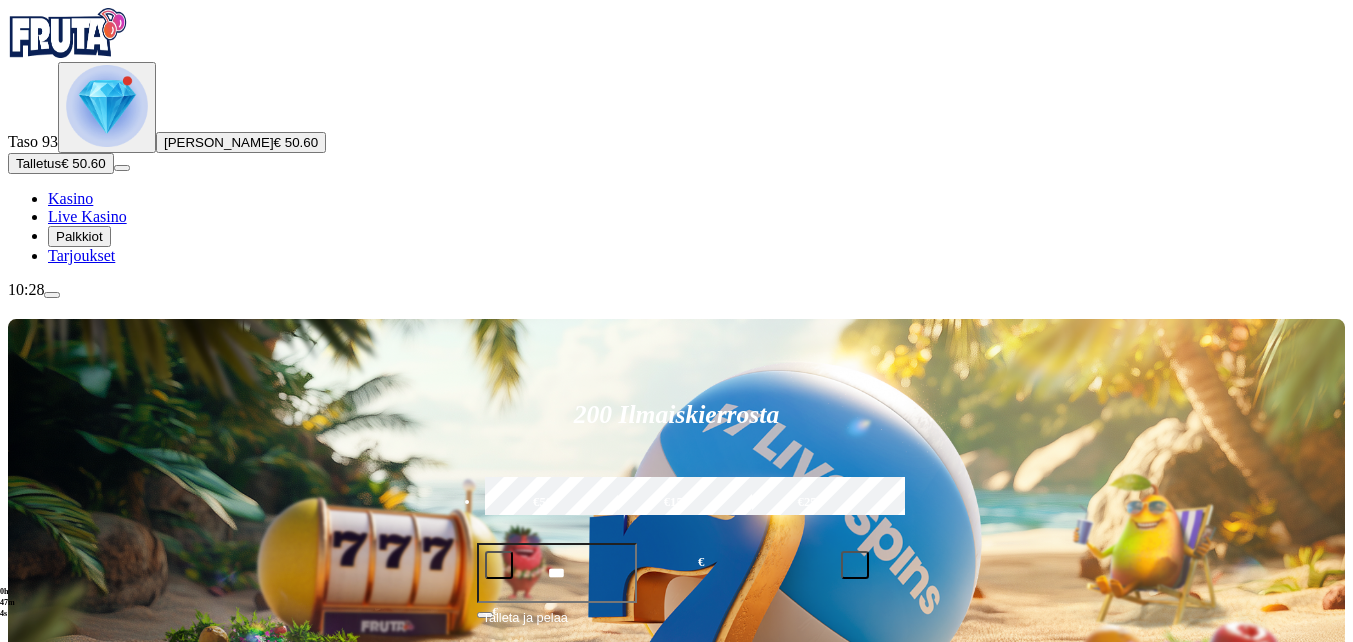 type on "********" 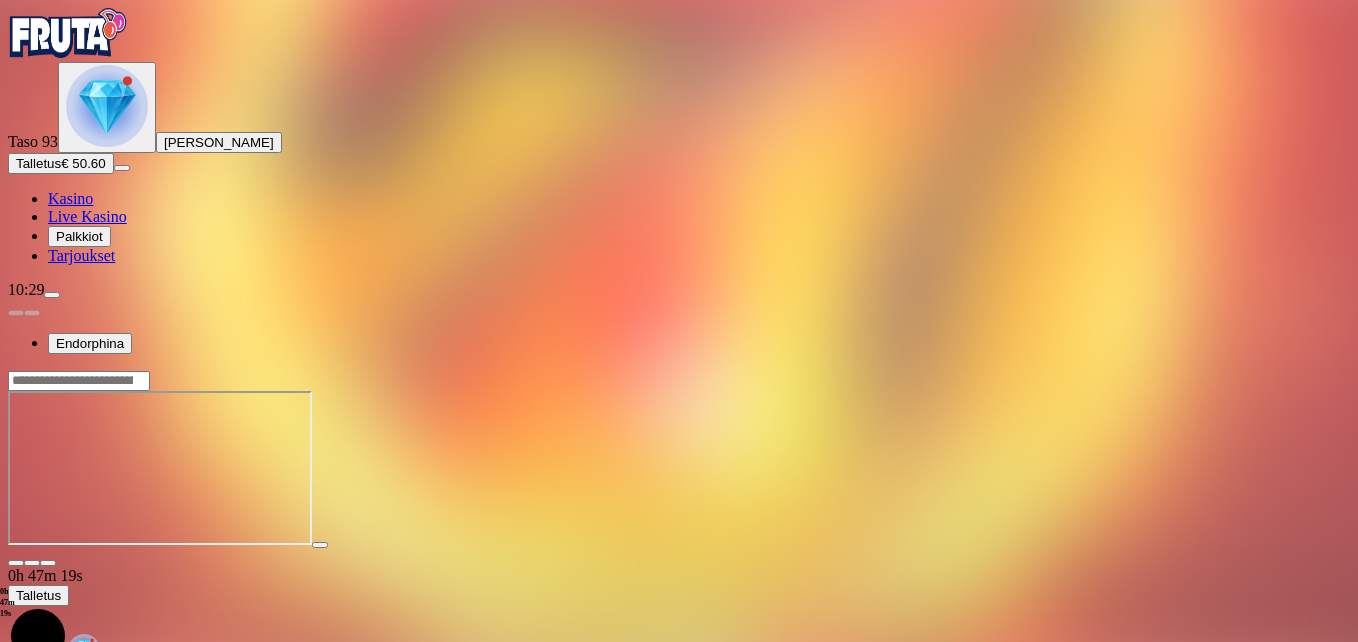 click at bounding box center (16, 563) 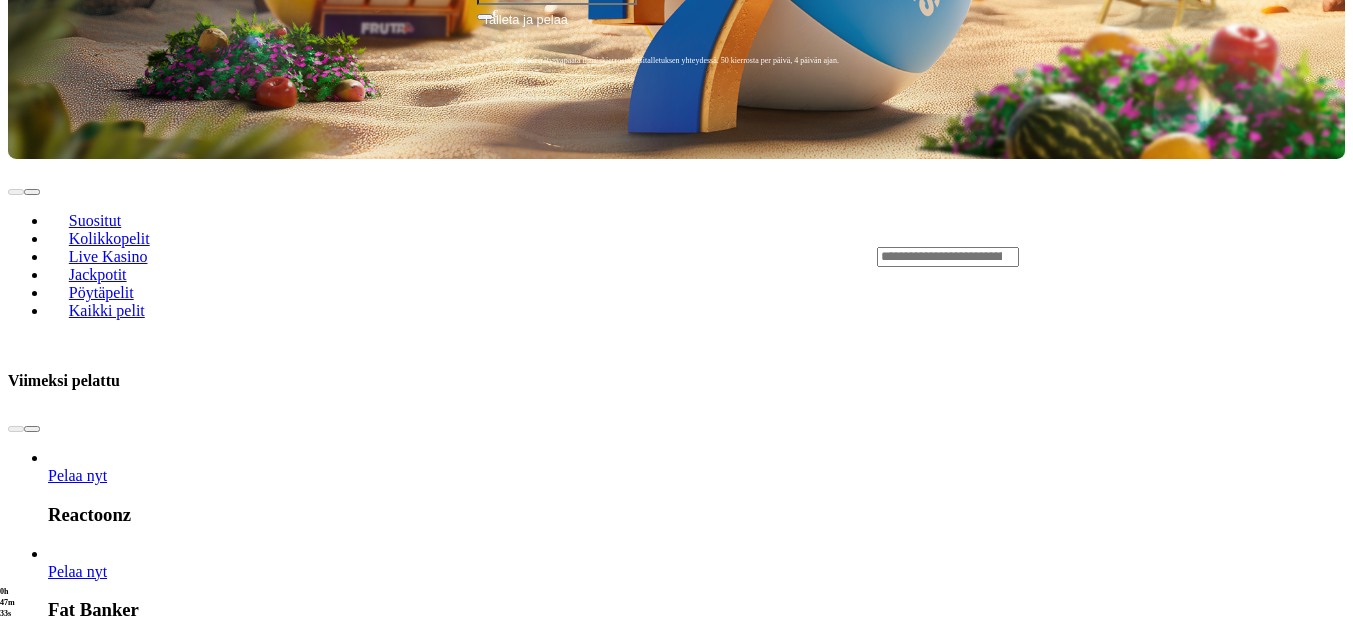 scroll, scrollTop: 600, scrollLeft: 0, axis: vertical 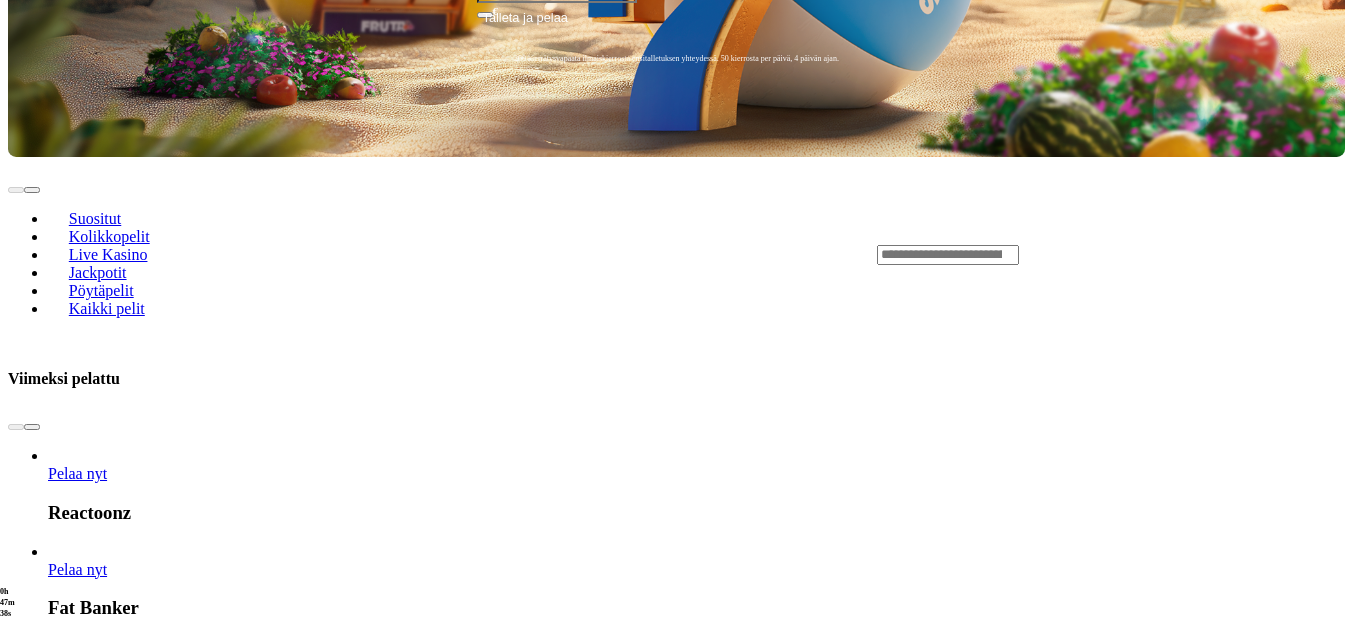 click on "Pelaa nyt" at bounding box center [77, 1821] 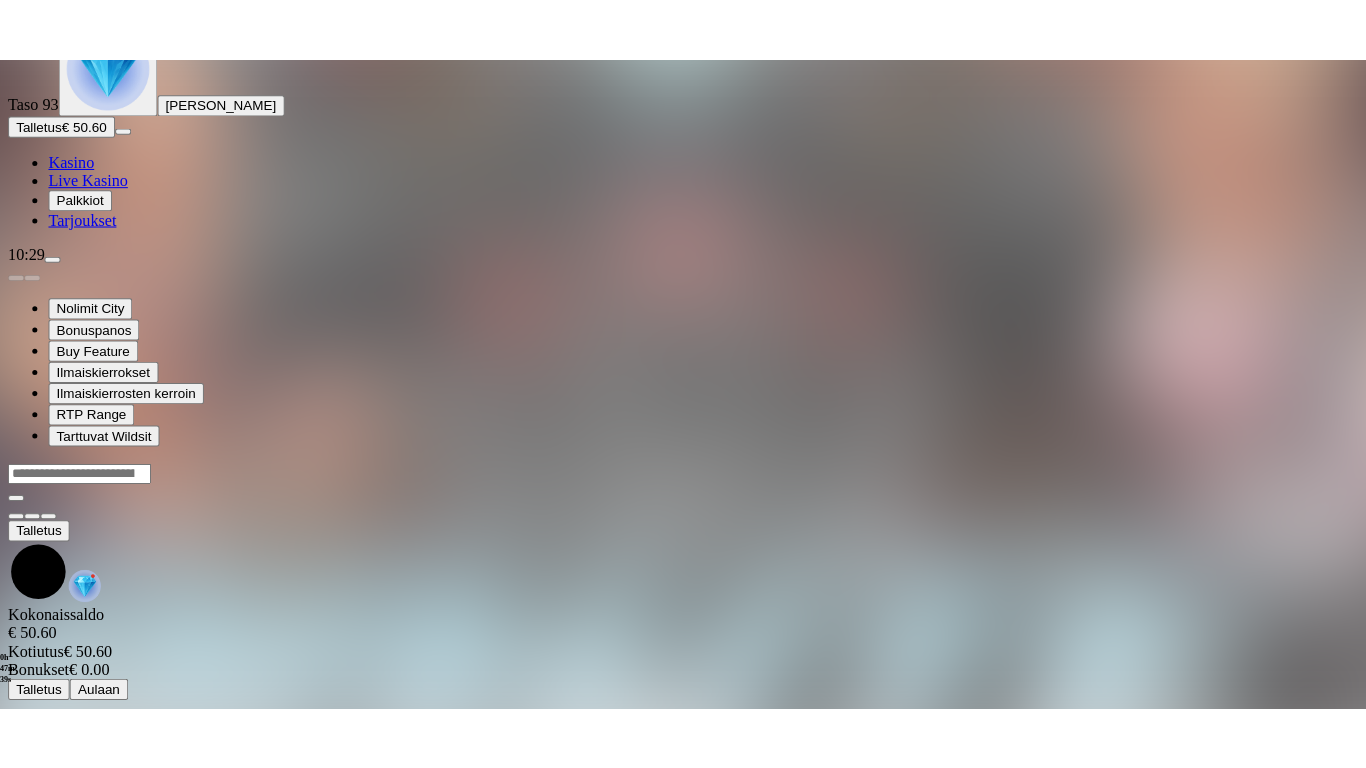 scroll, scrollTop: 0, scrollLeft: 0, axis: both 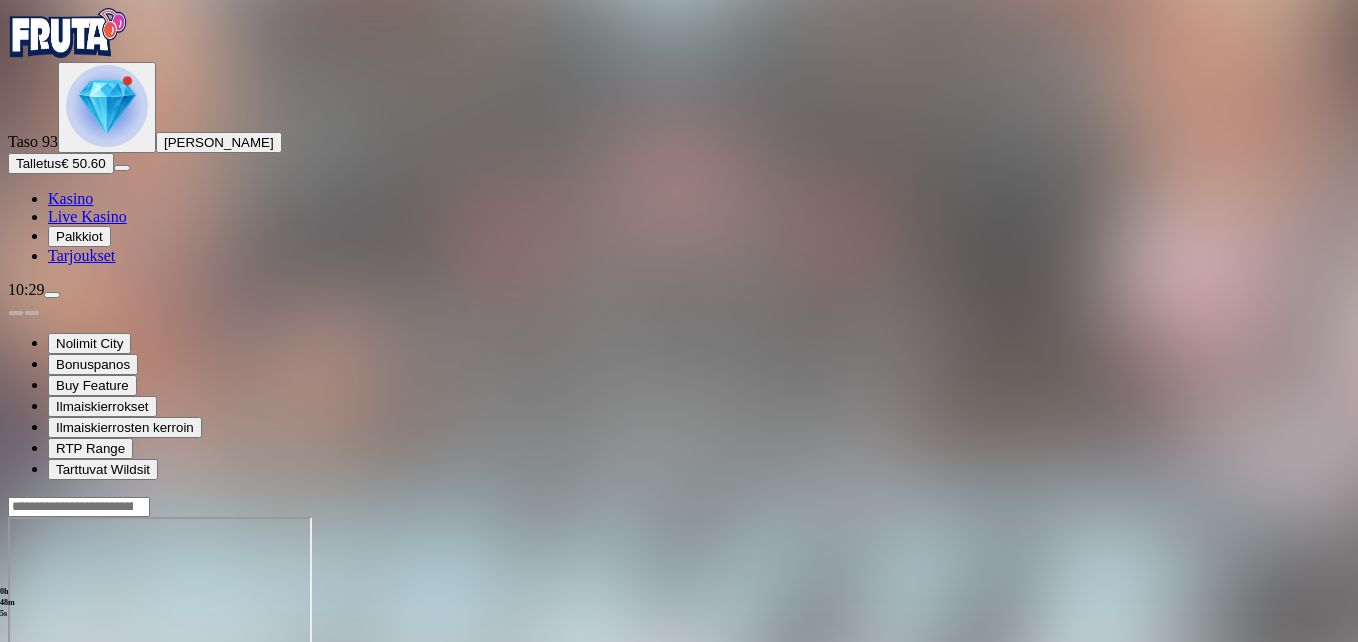 click at bounding box center (48, 689) 